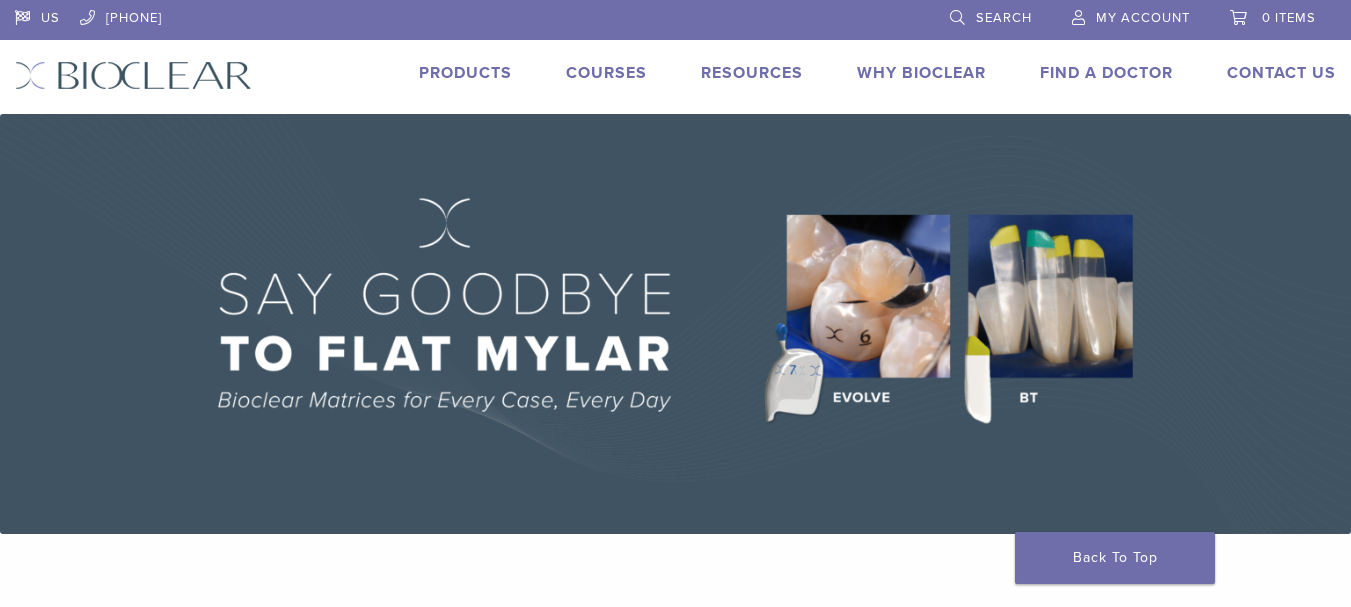scroll, scrollTop: 0, scrollLeft: 0, axis: both 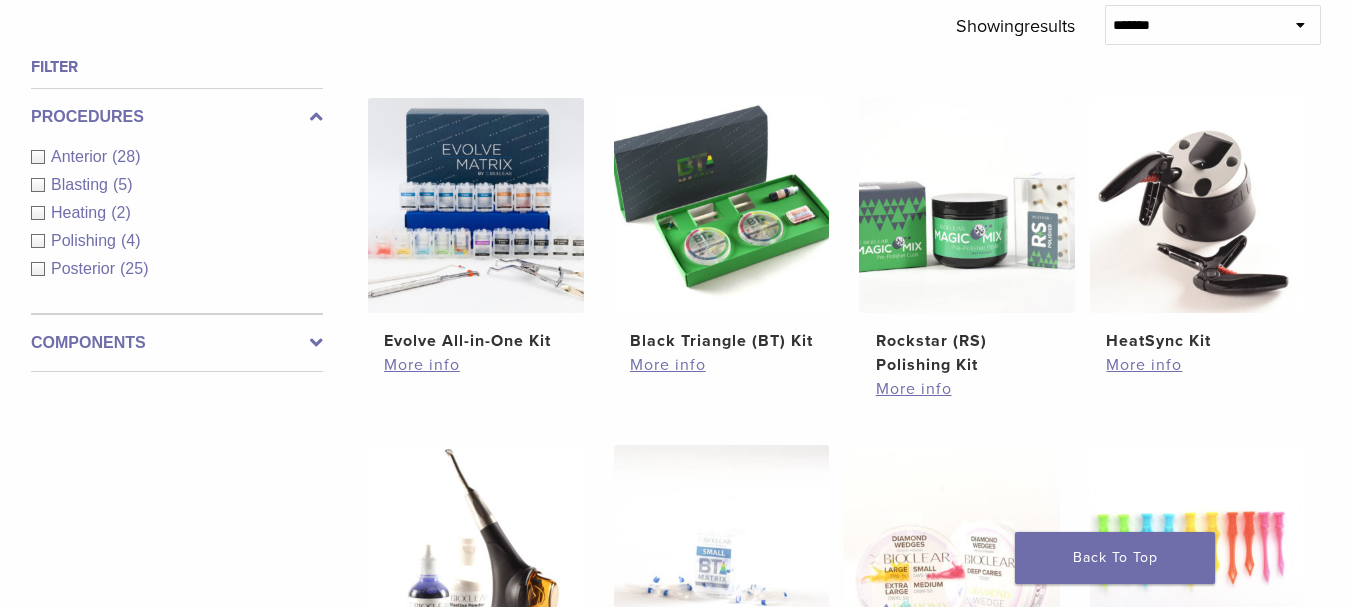 click on "Components" at bounding box center (177, 343) 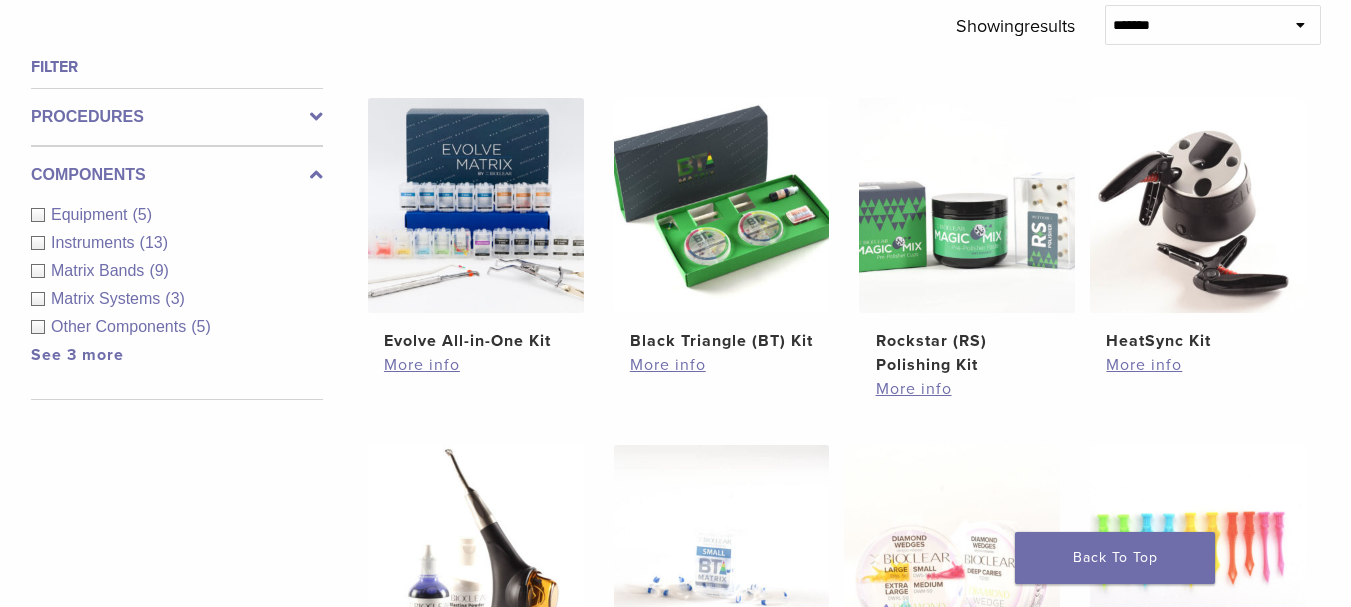 click on "Matrix Bands (9)" at bounding box center [177, 271] 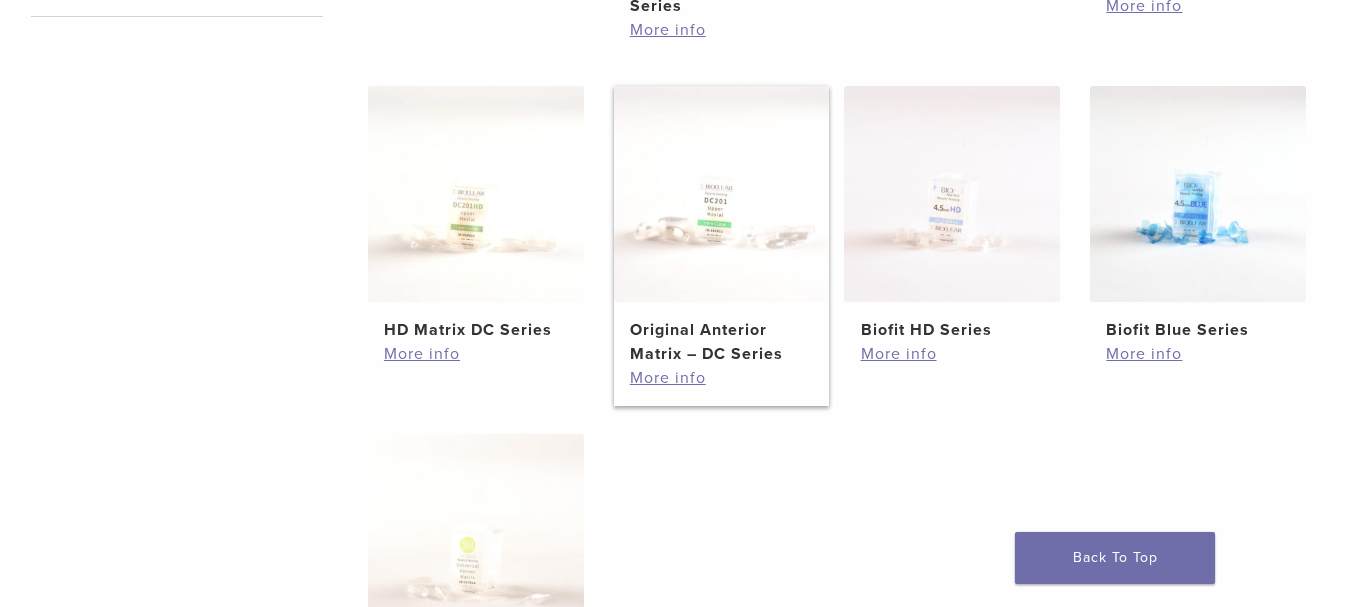 scroll, scrollTop: 1100, scrollLeft: 0, axis: vertical 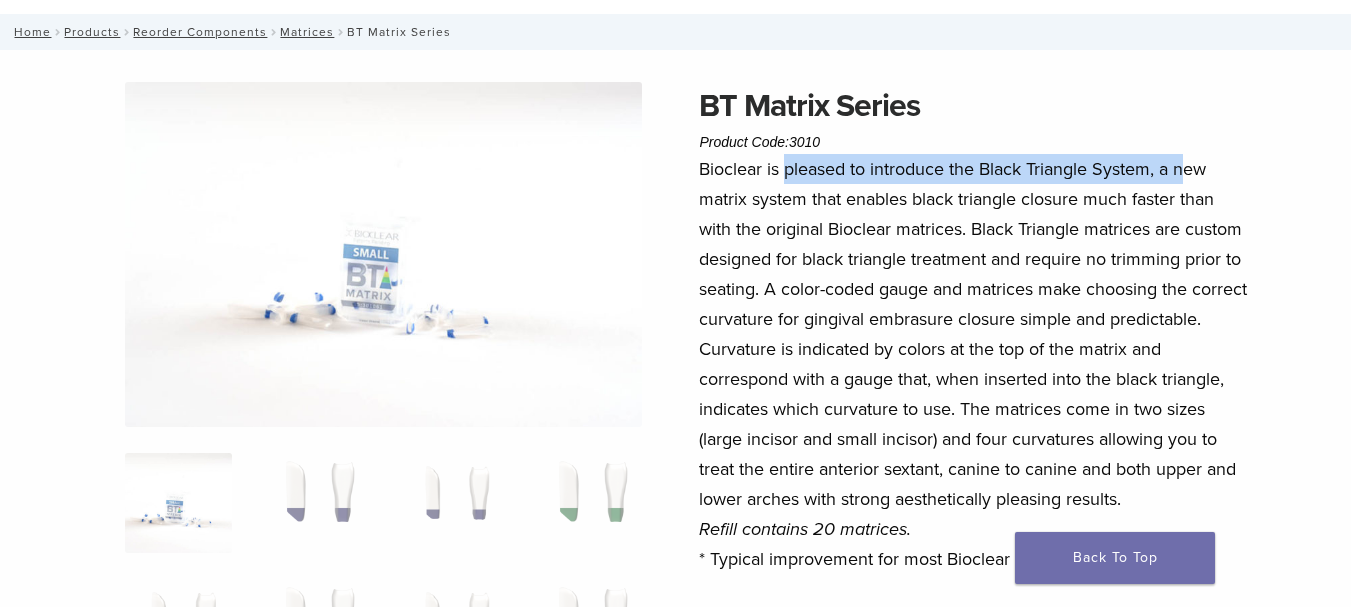 drag, startPoint x: 790, startPoint y: 168, endPoint x: 1192, endPoint y: 158, distance: 402.12436 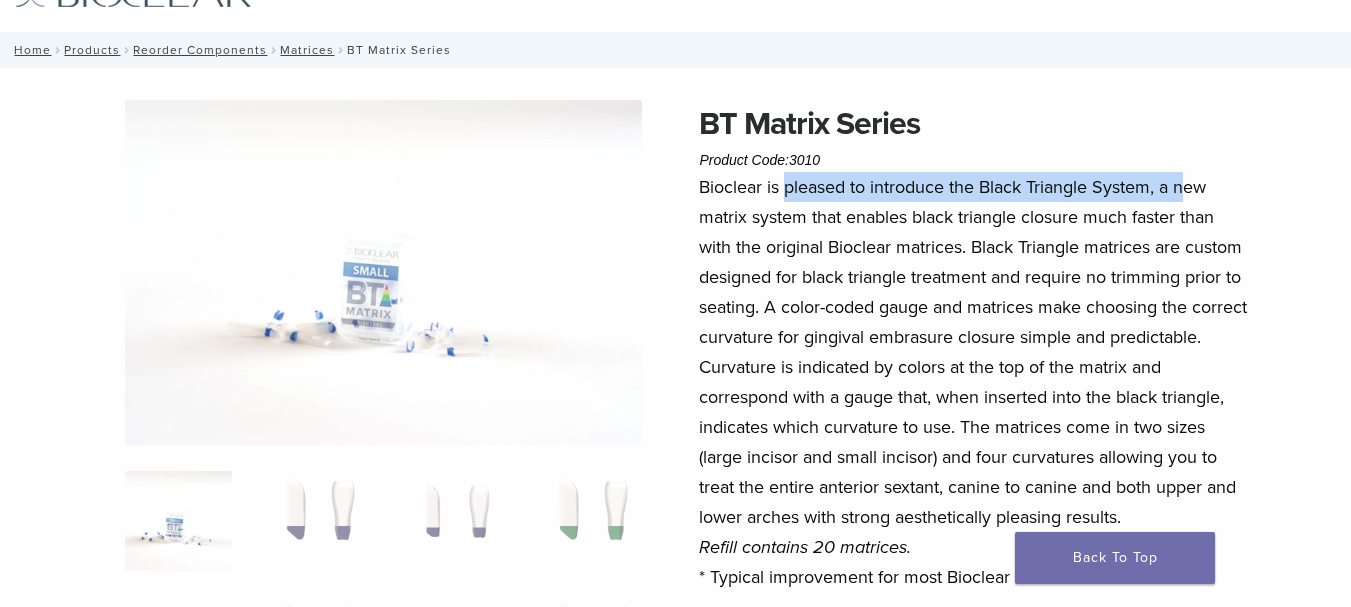 scroll, scrollTop: 200, scrollLeft: 0, axis: vertical 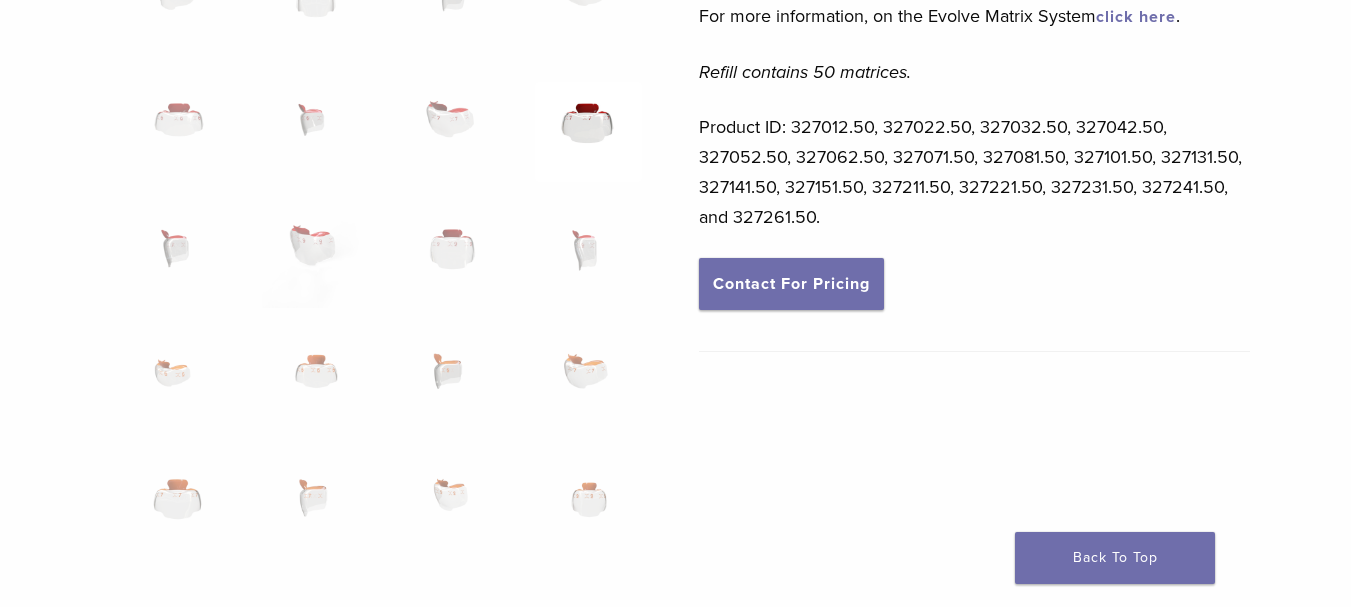 click at bounding box center [588, 132] 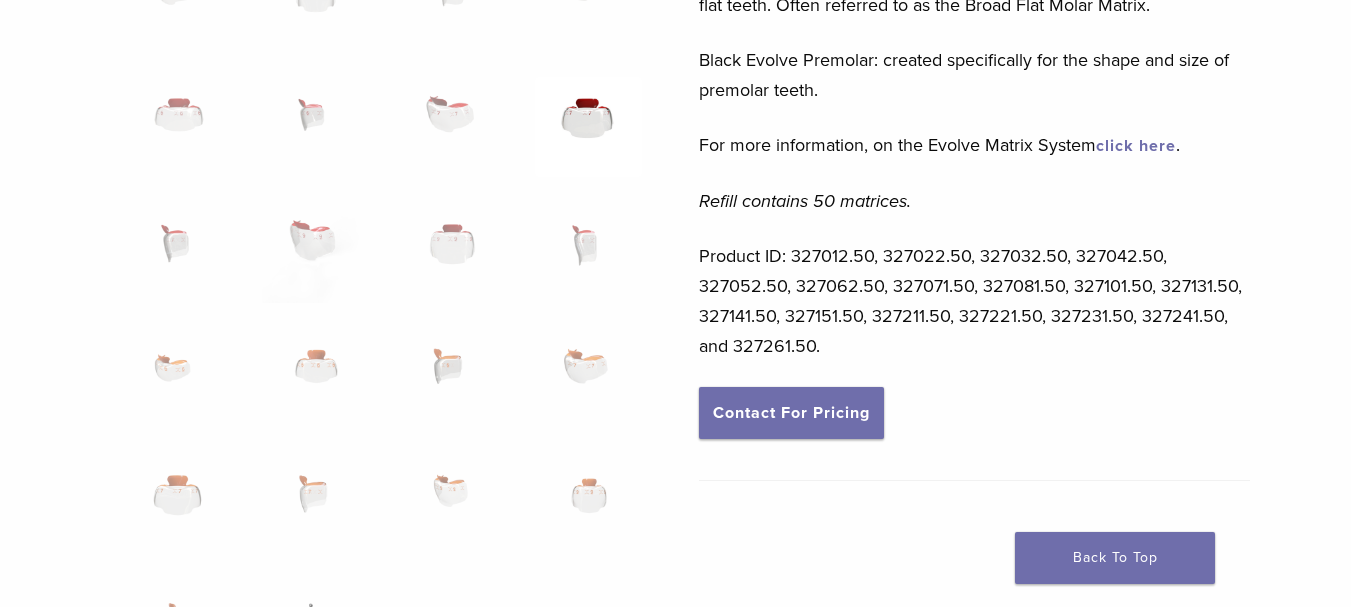 scroll, scrollTop: 966, scrollLeft: 0, axis: vertical 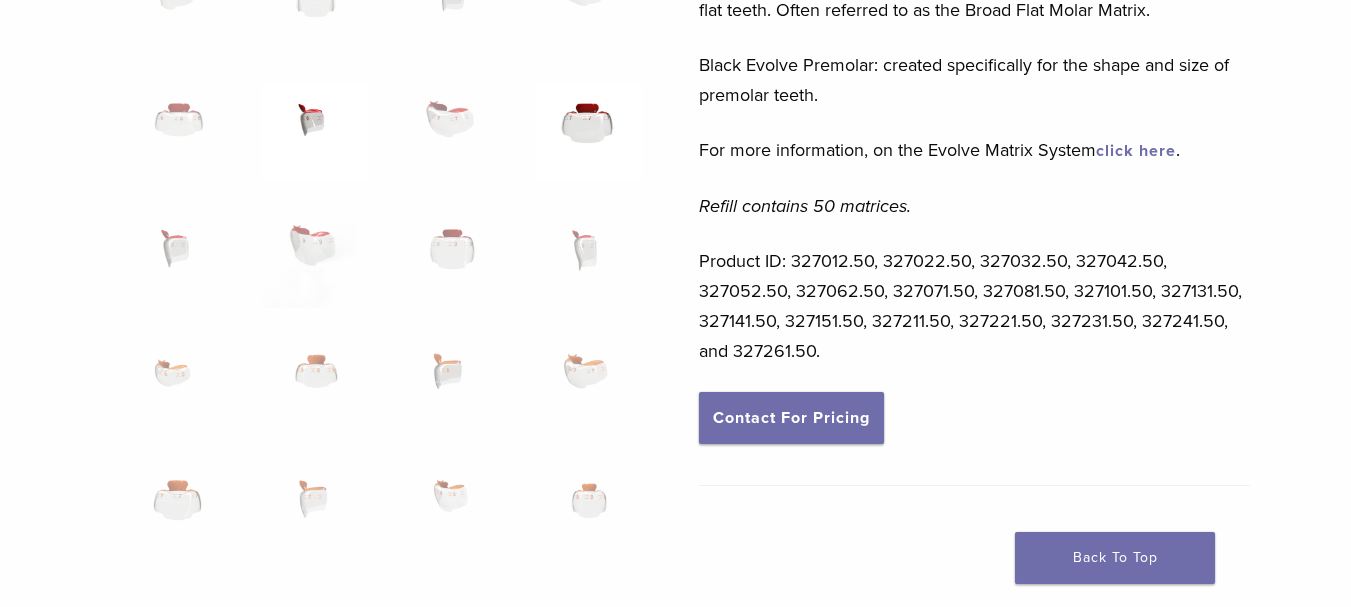 click at bounding box center (315, 132) 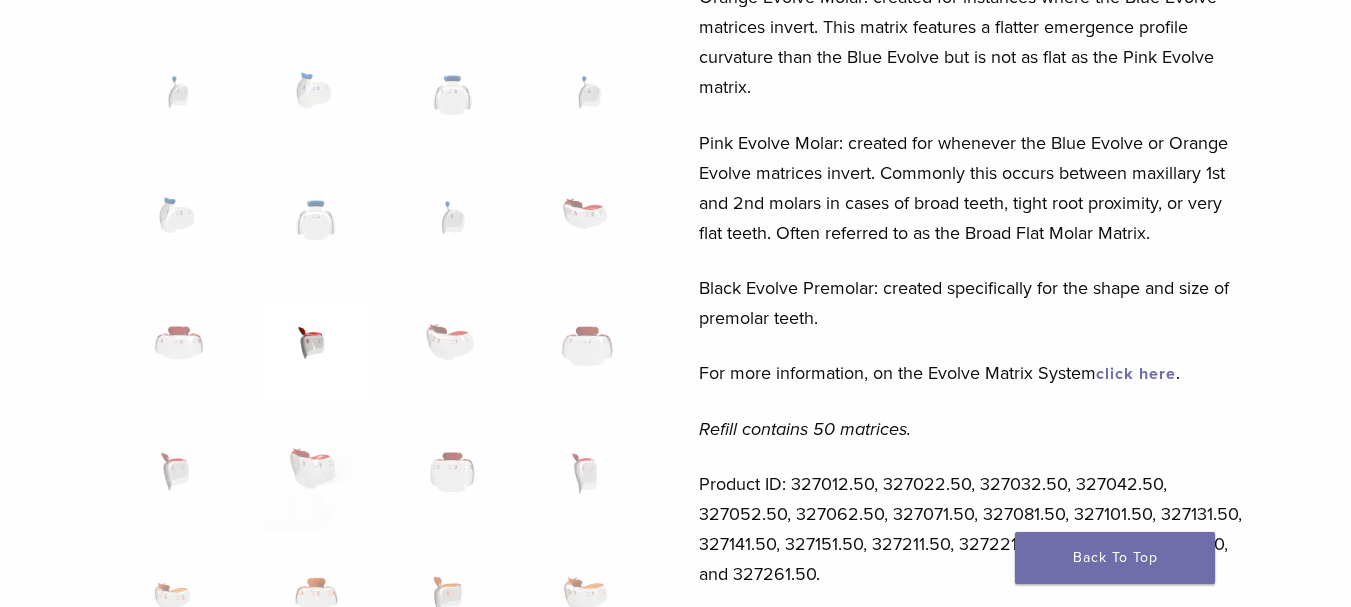 scroll, scrollTop: 1100, scrollLeft: 0, axis: vertical 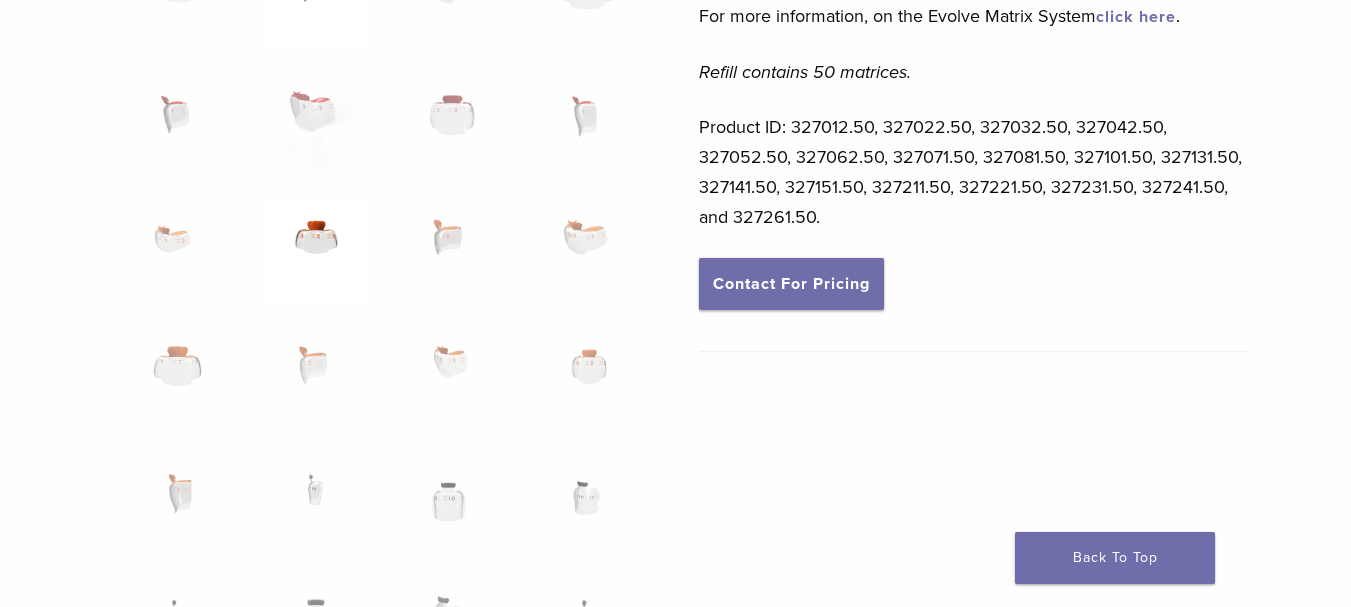 click at bounding box center [315, 250] 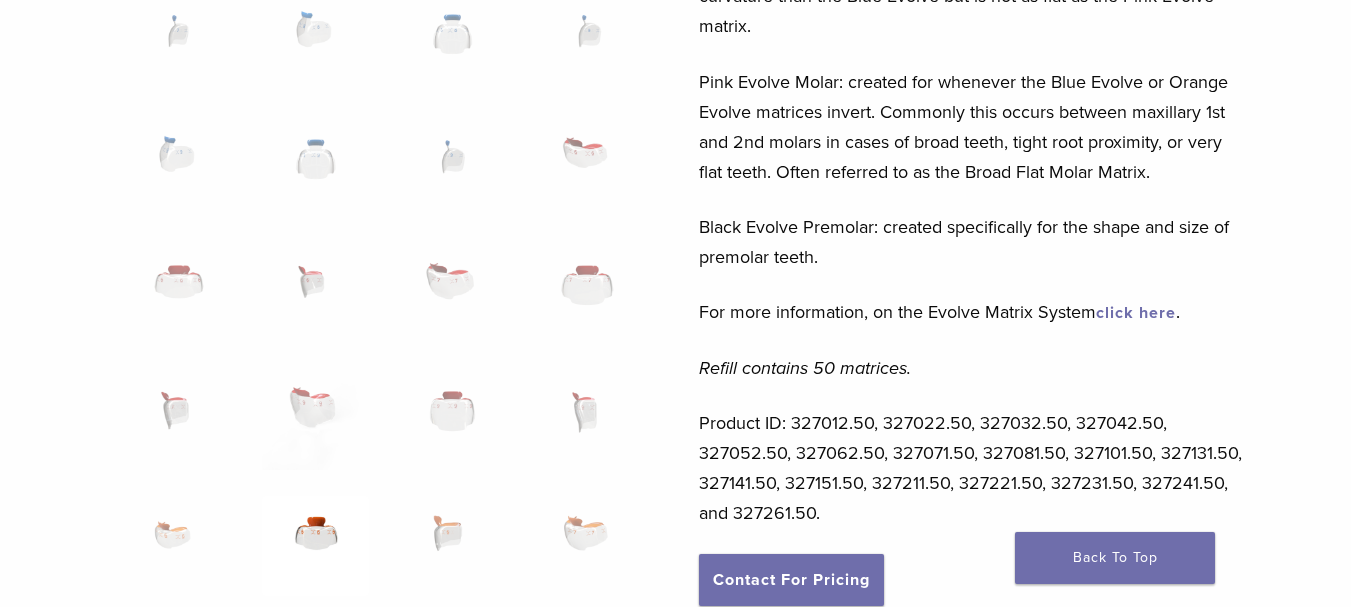 scroll, scrollTop: 1200, scrollLeft: 0, axis: vertical 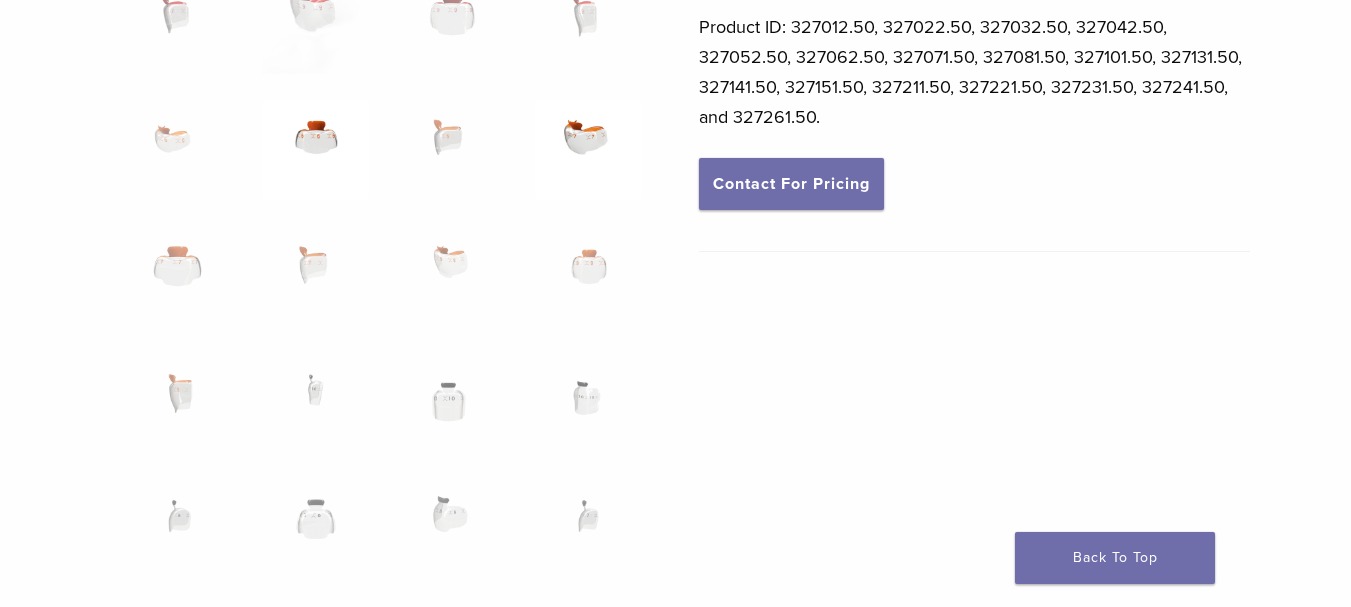 click at bounding box center (588, 150) 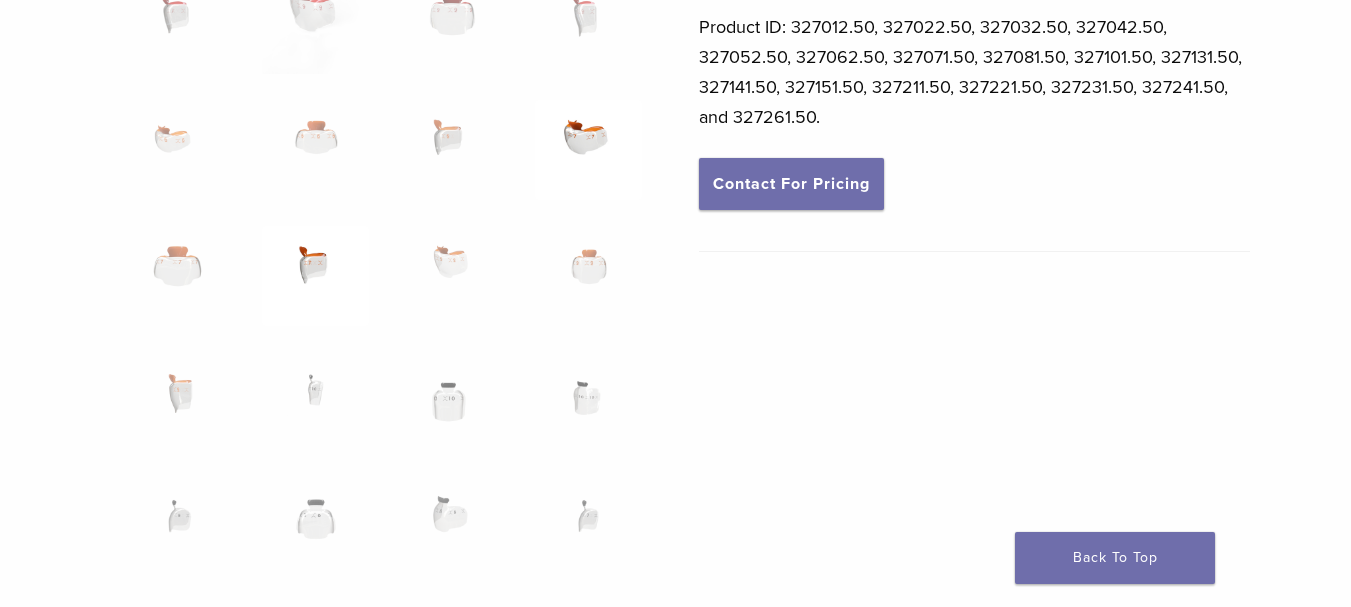 click at bounding box center [315, 276] 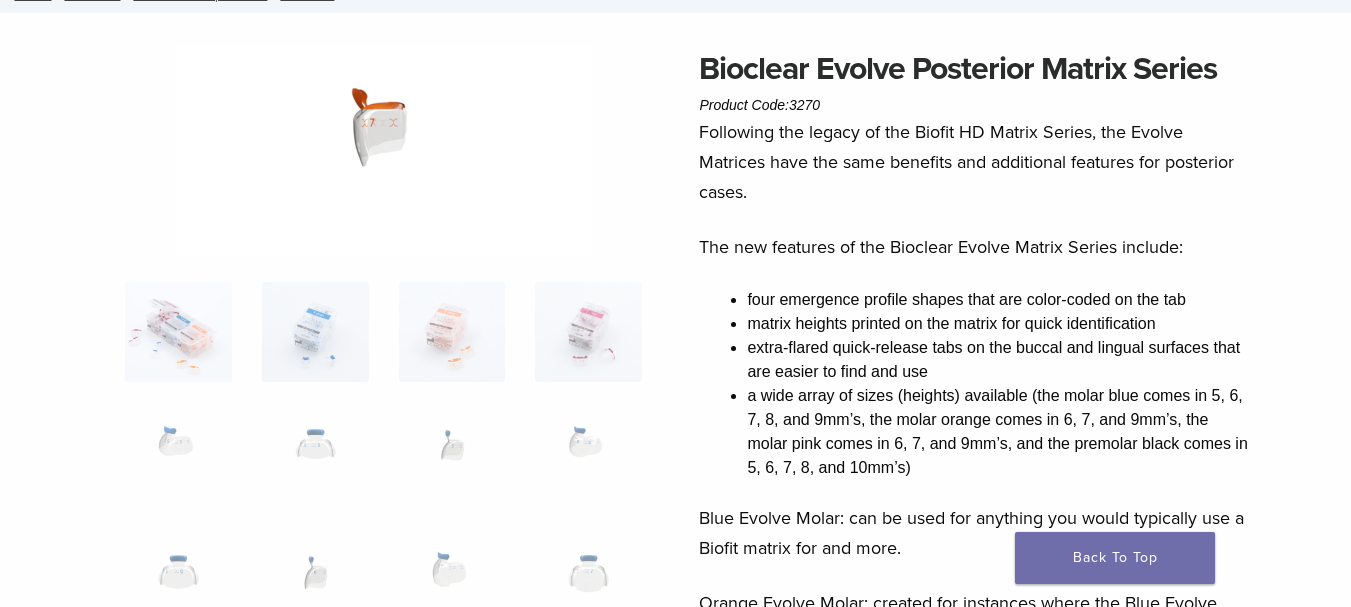 scroll, scrollTop: 200, scrollLeft: 0, axis: vertical 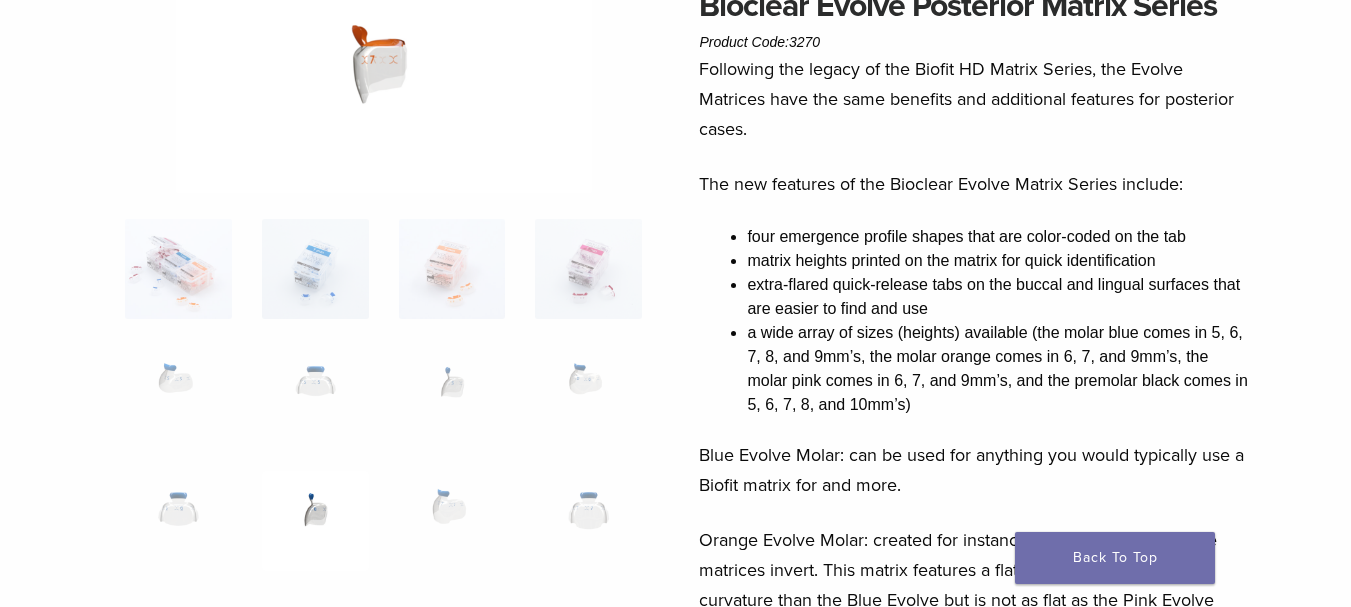 click at bounding box center [315, 521] 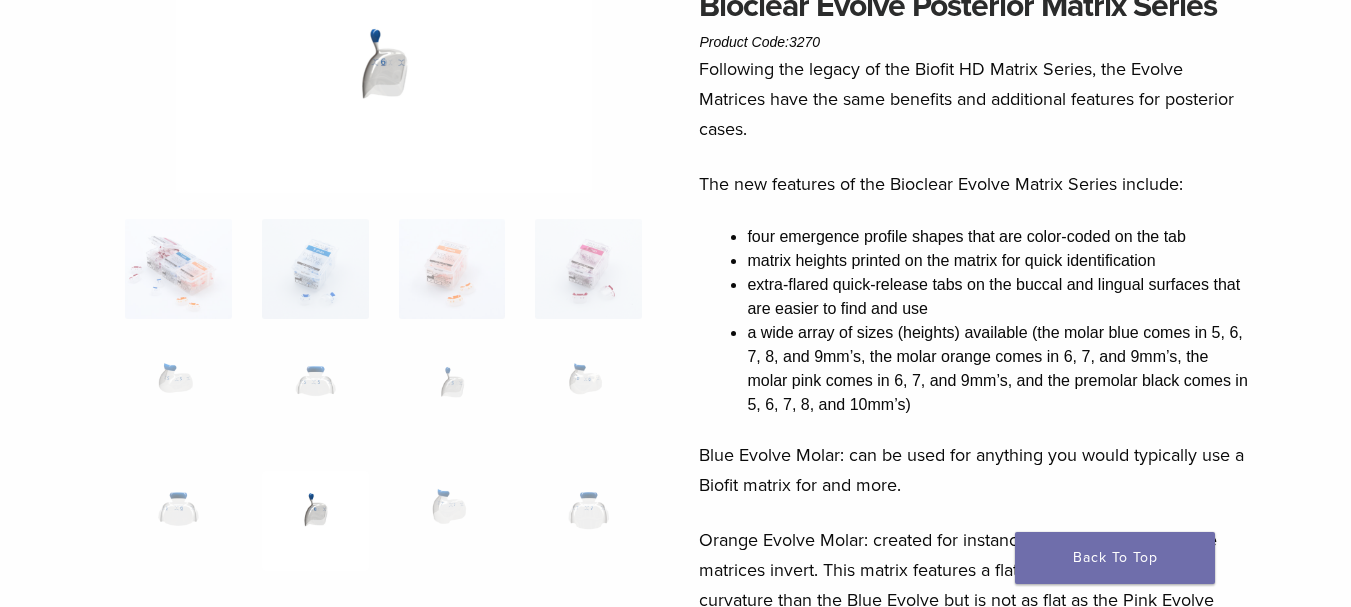 scroll, scrollTop: 100, scrollLeft: 0, axis: vertical 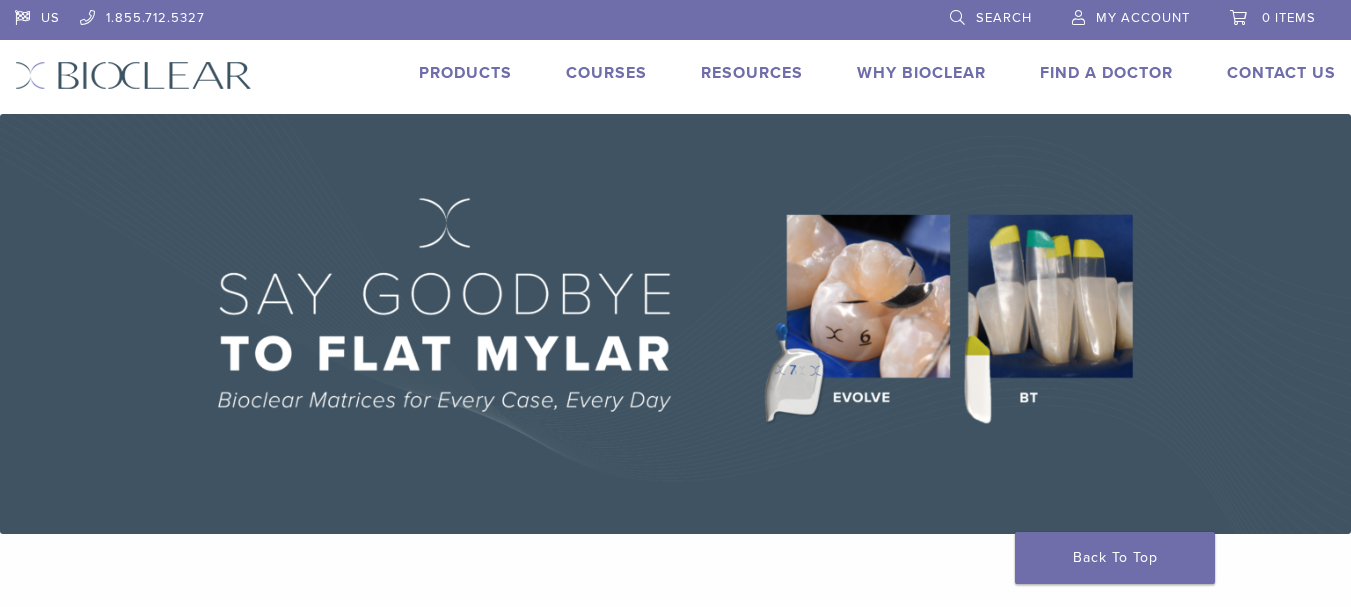 click on "Products" at bounding box center [465, 73] 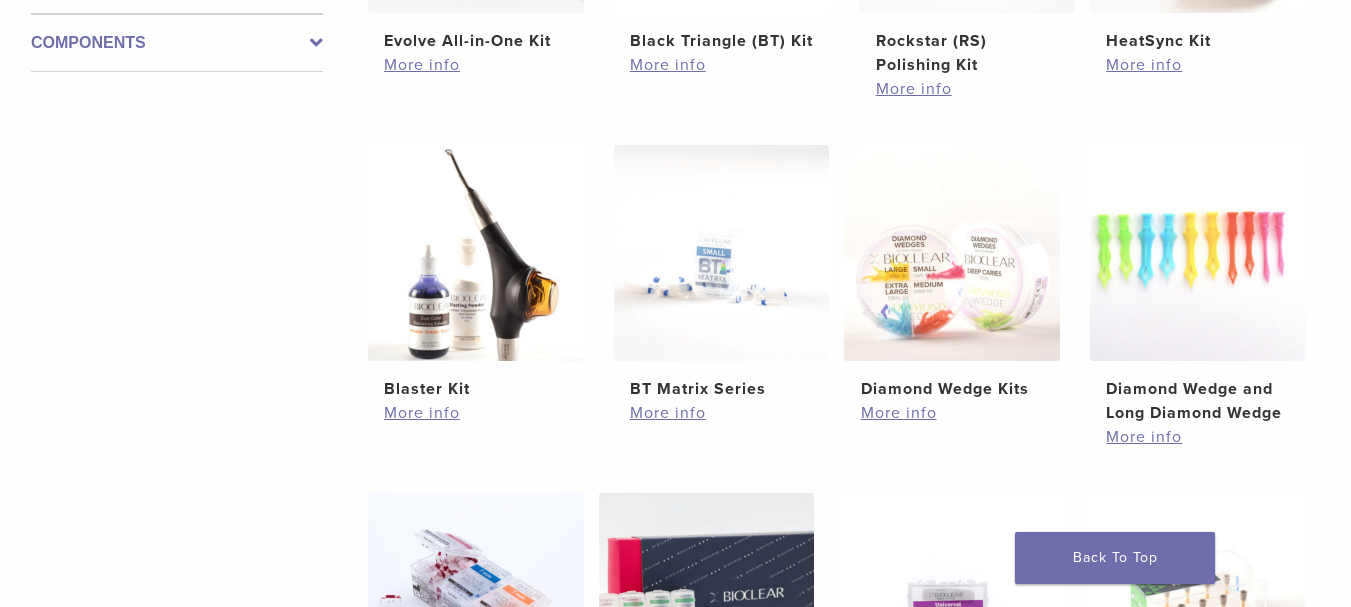 scroll, scrollTop: 800, scrollLeft: 0, axis: vertical 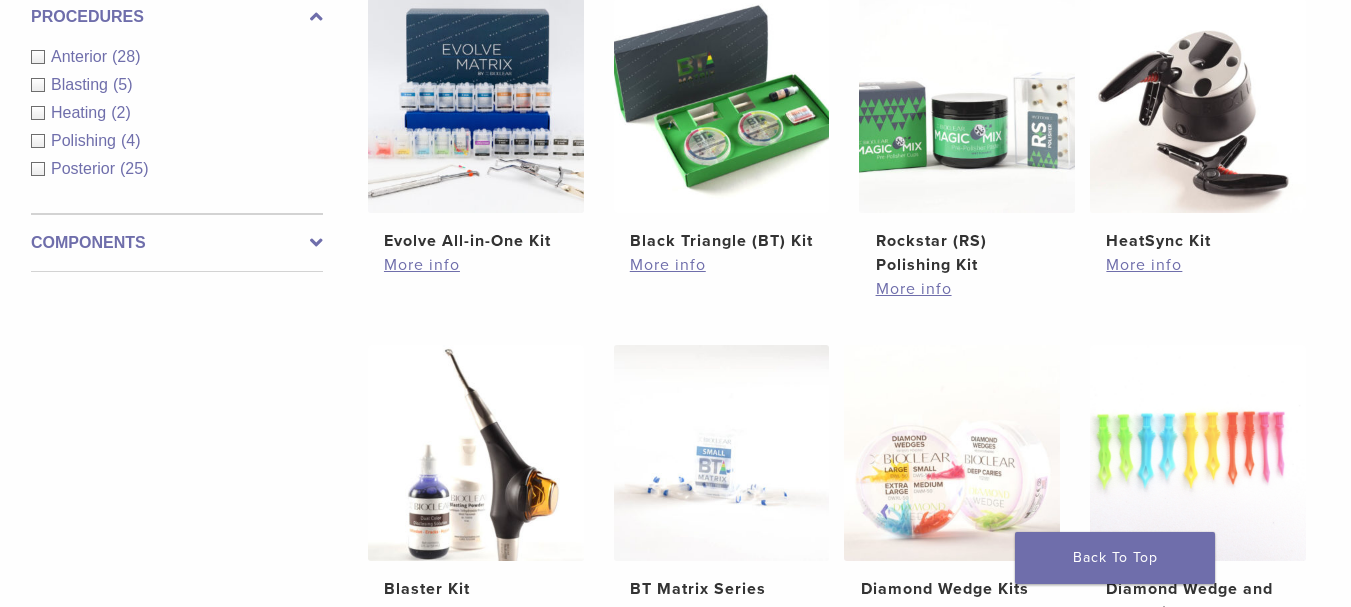 click on "Components" at bounding box center (177, 243) 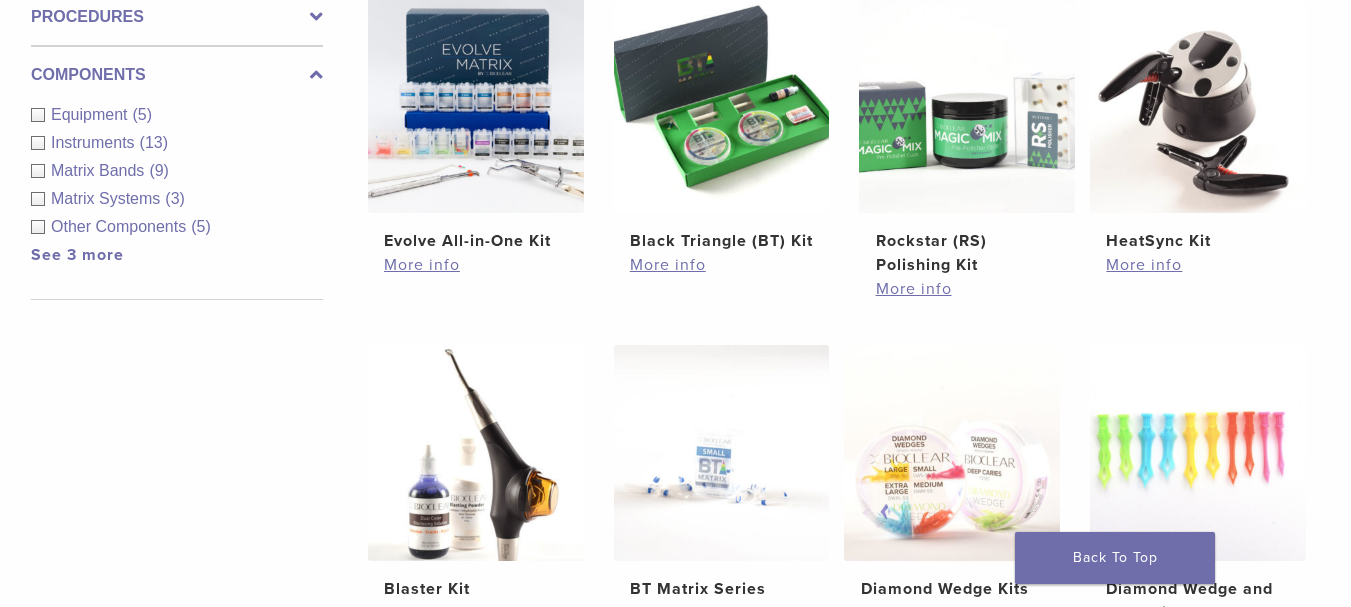 click on "Other Components" at bounding box center [121, 226] 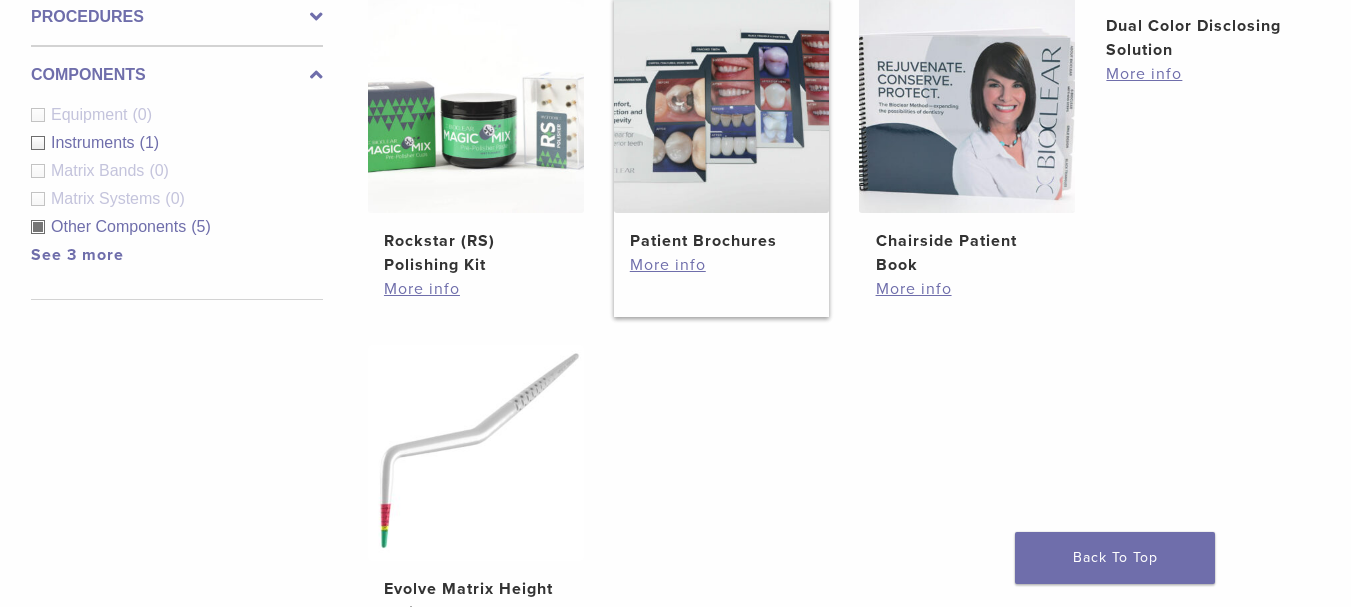 scroll, scrollTop: 1000, scrollLeft: 0, axis: vertical 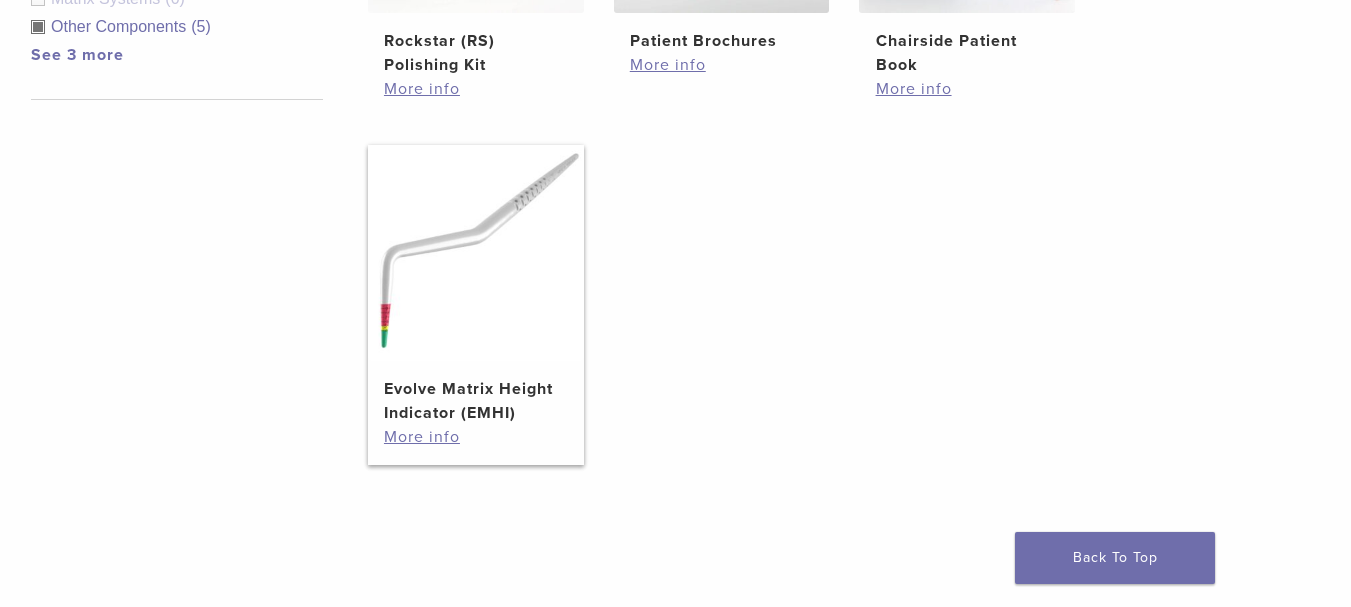 click at bounding box center (476, 253) 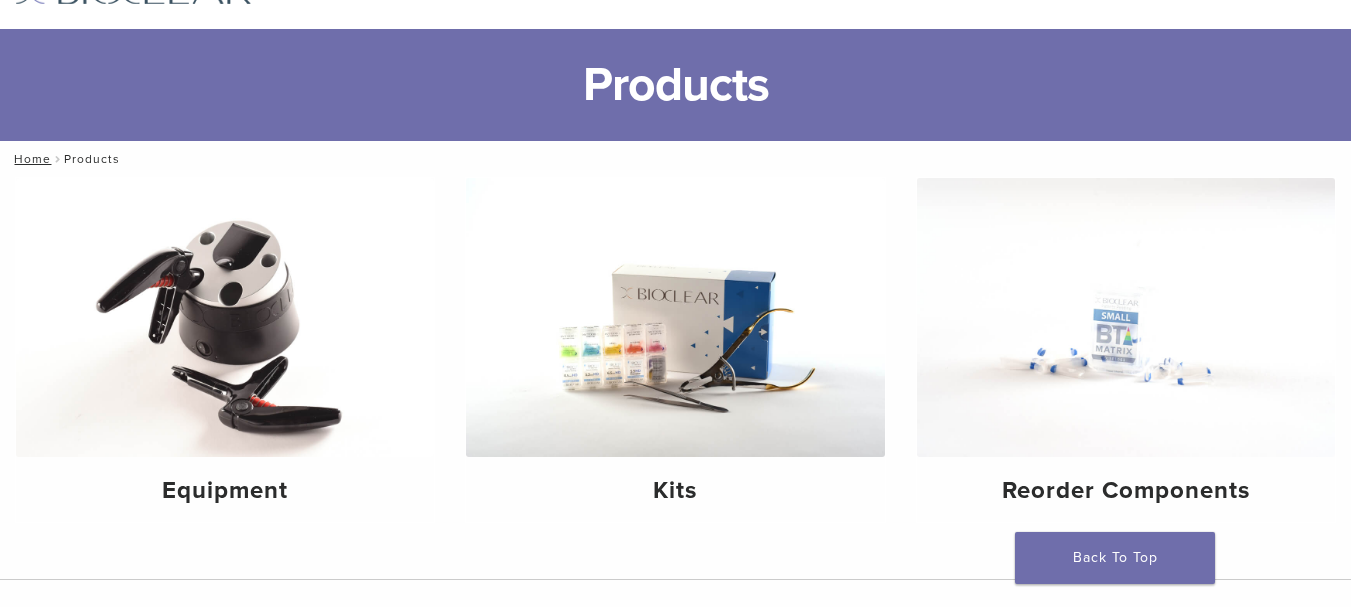 scroll, scrollTop: 200, scrollLeft: 0, axis: vertical 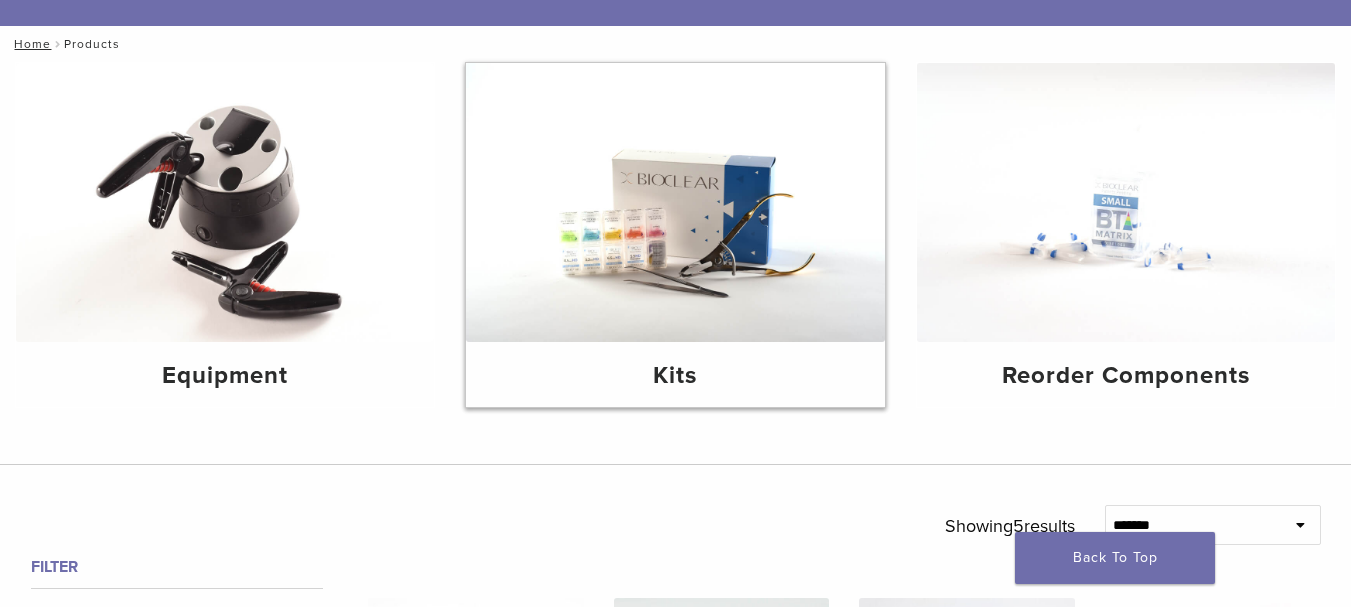 click at bounding box center [675, 202] 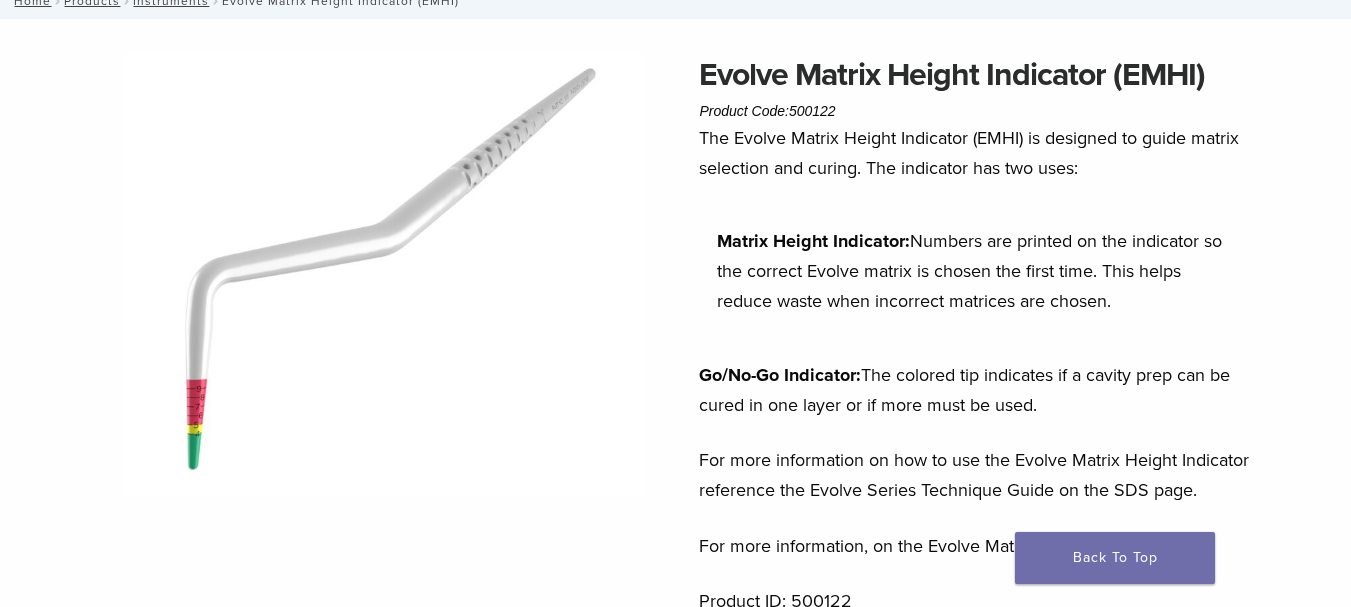 scroll, scrollTop: 0, scrollLeft: 0, axis: both 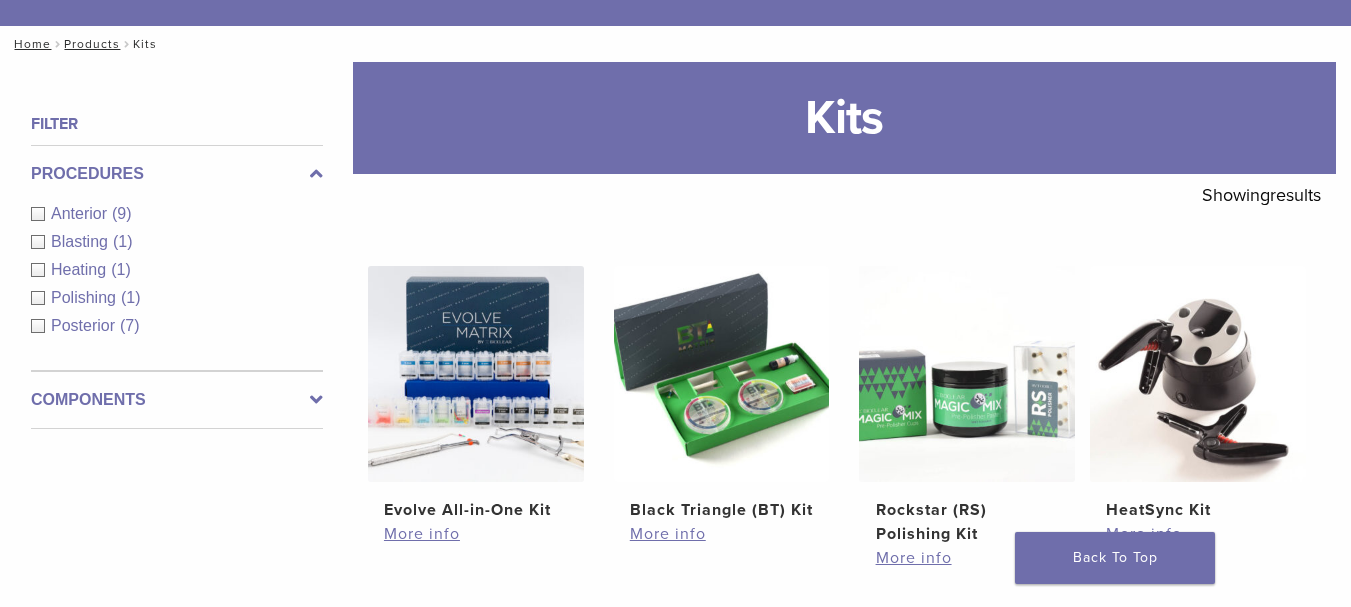 click at bounding box center [316, 174] 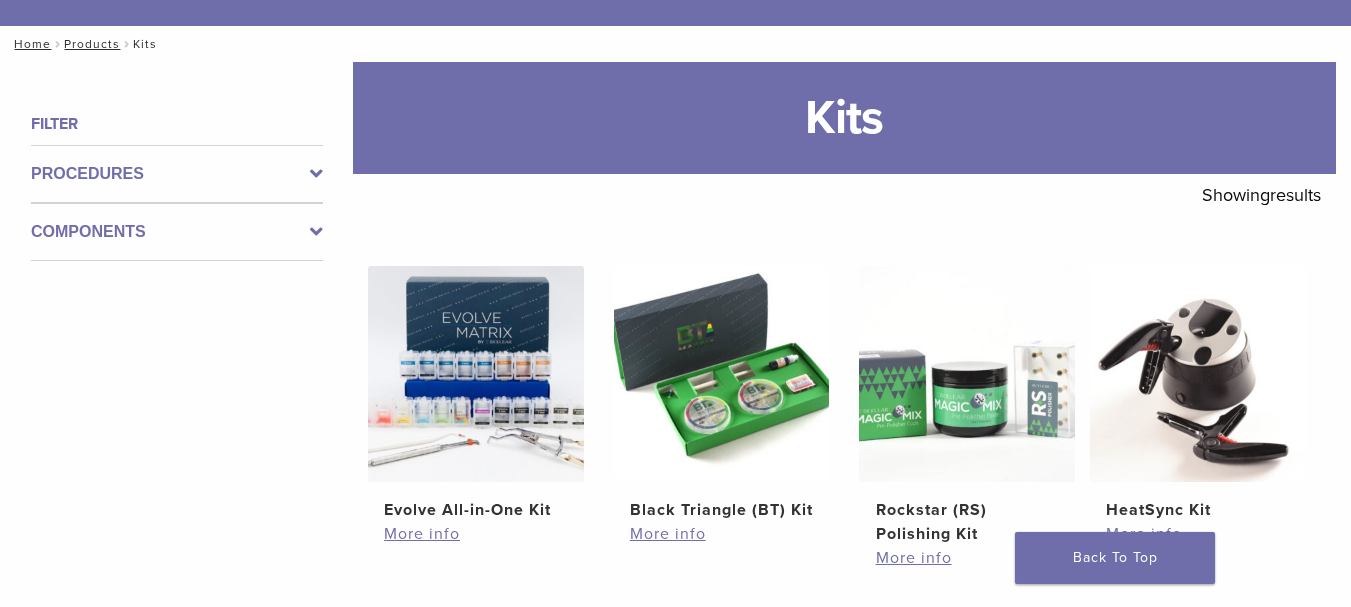 click on "Filter" at bounding box center (177, 124) 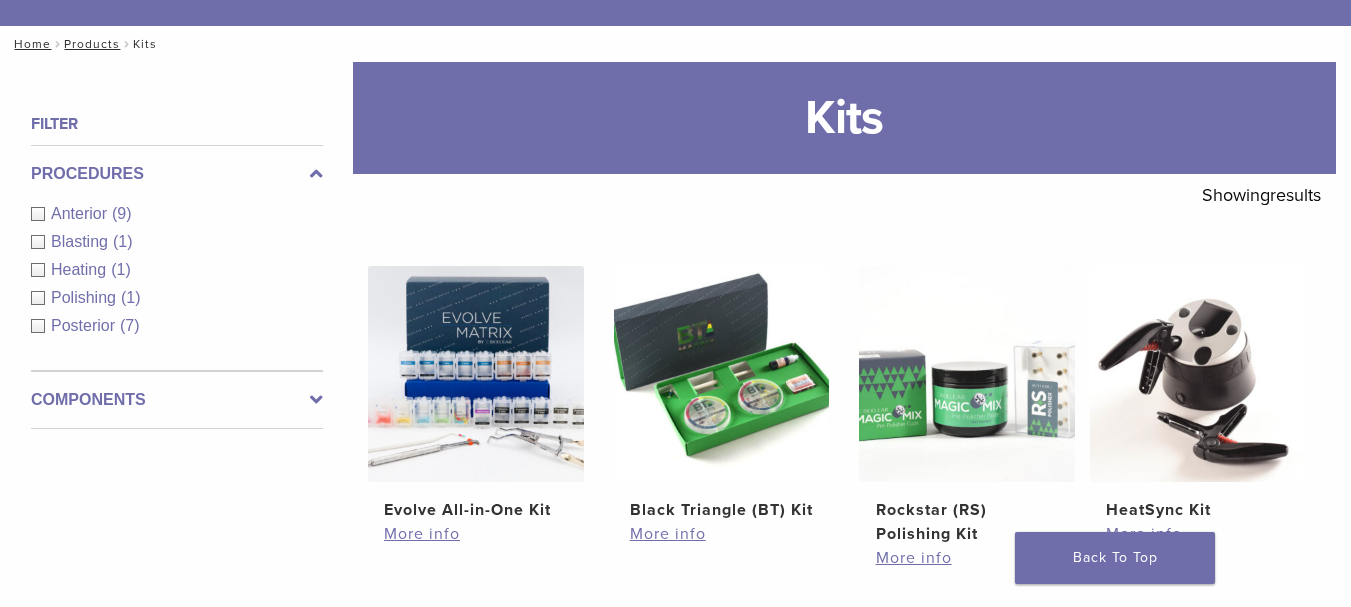 click on "Procedures" at bounding box center (177, 174) 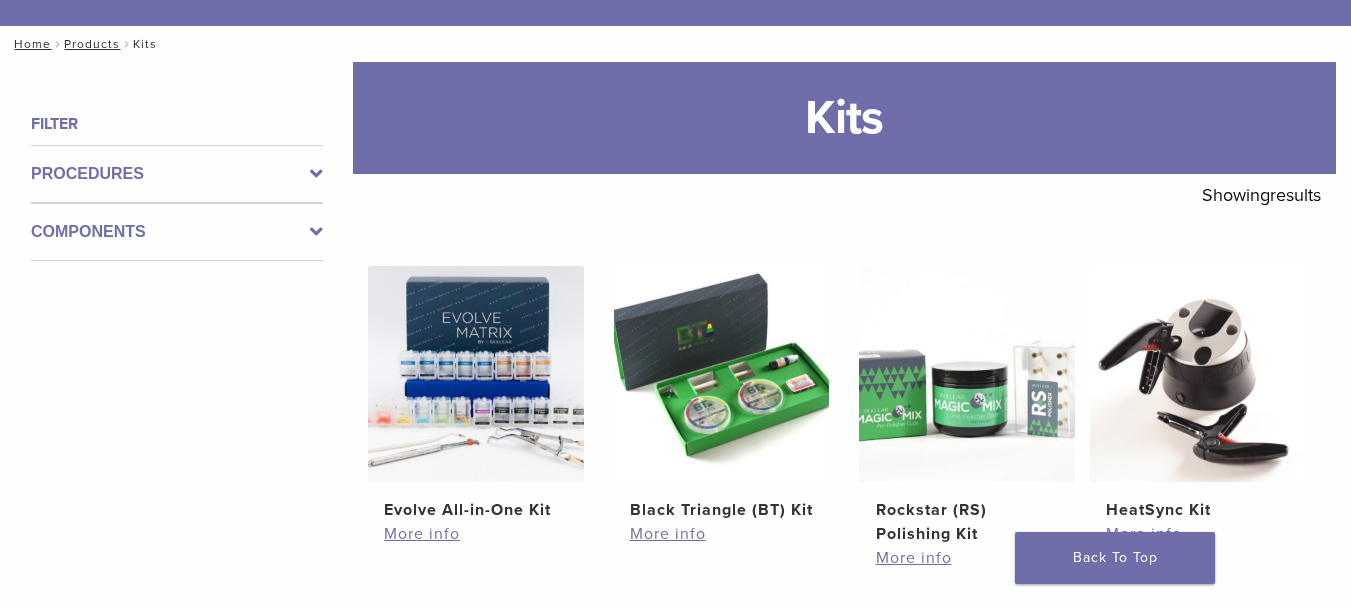click on "Procedures" at bounding box center [177, 174] 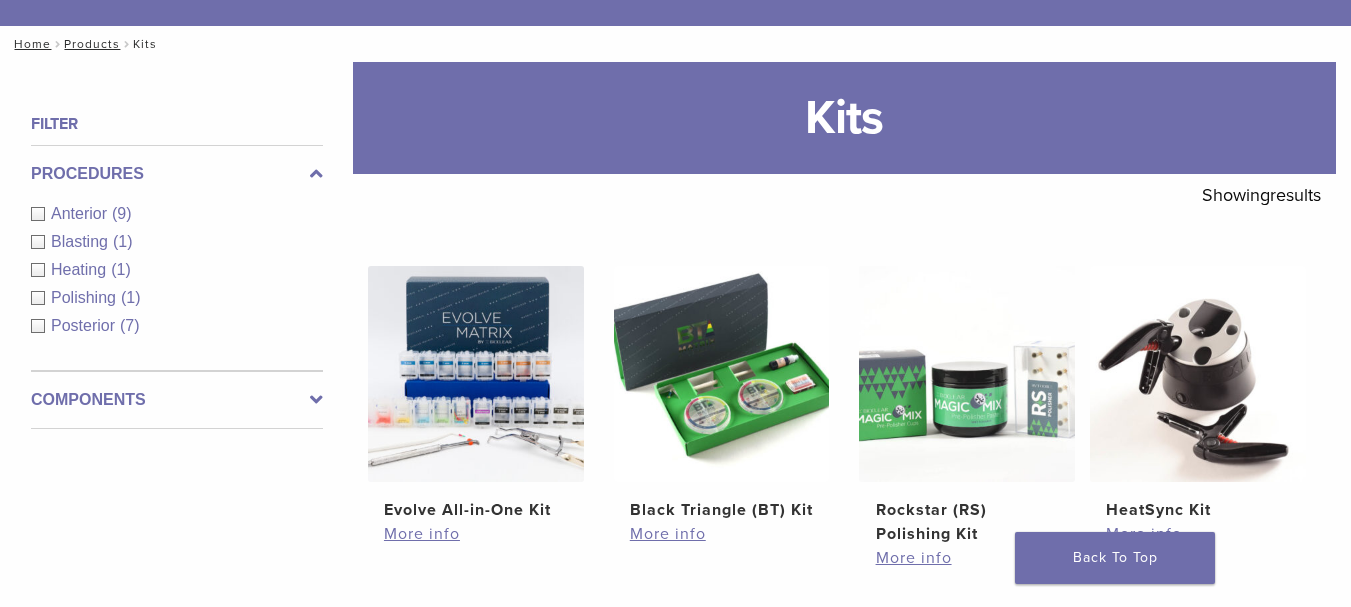 click on "Posterior" at bounding box center [85, 325] 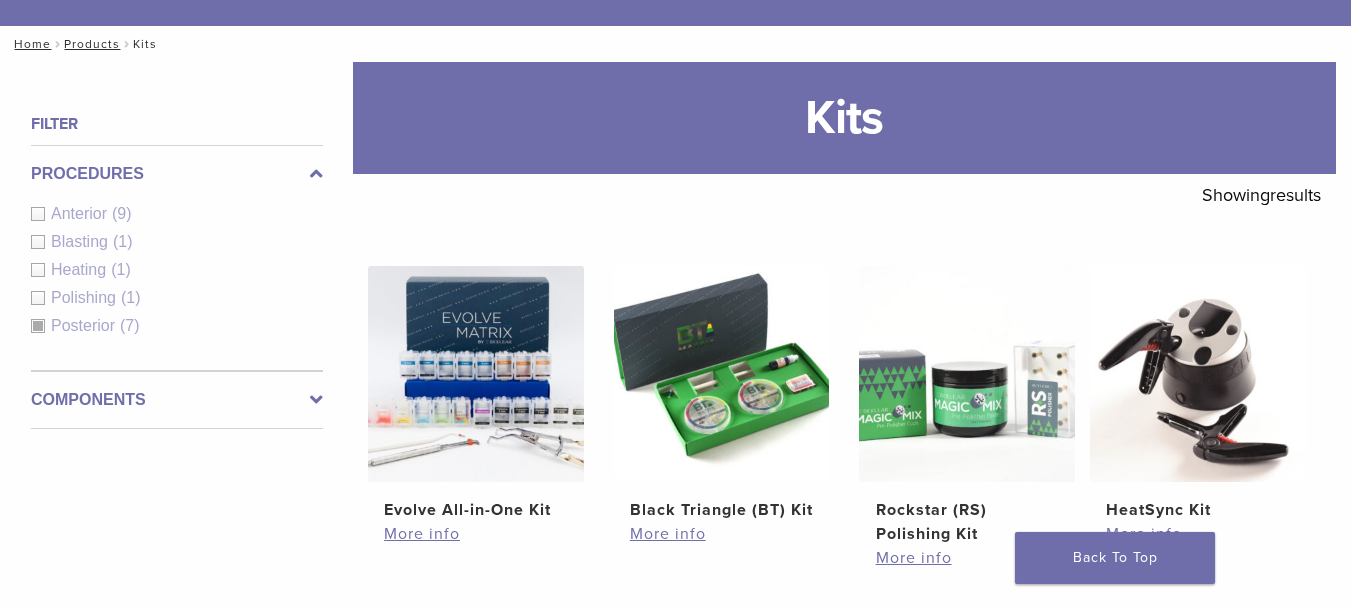 click on "Procedures
Anterior (9) Blasting (1) Heating (1) Polishing (1) Posterior (7)" at bounding box center (177, 258) 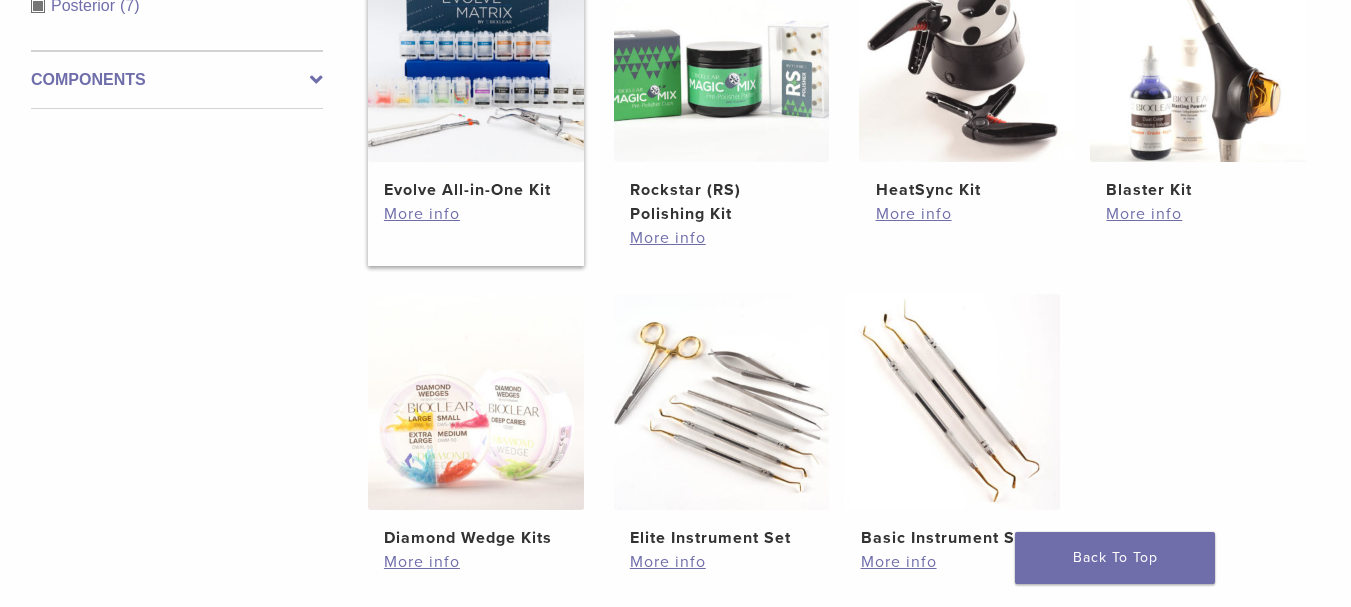 scroll, scrollTop: 300, scrollLeft: 0, axis: vertical 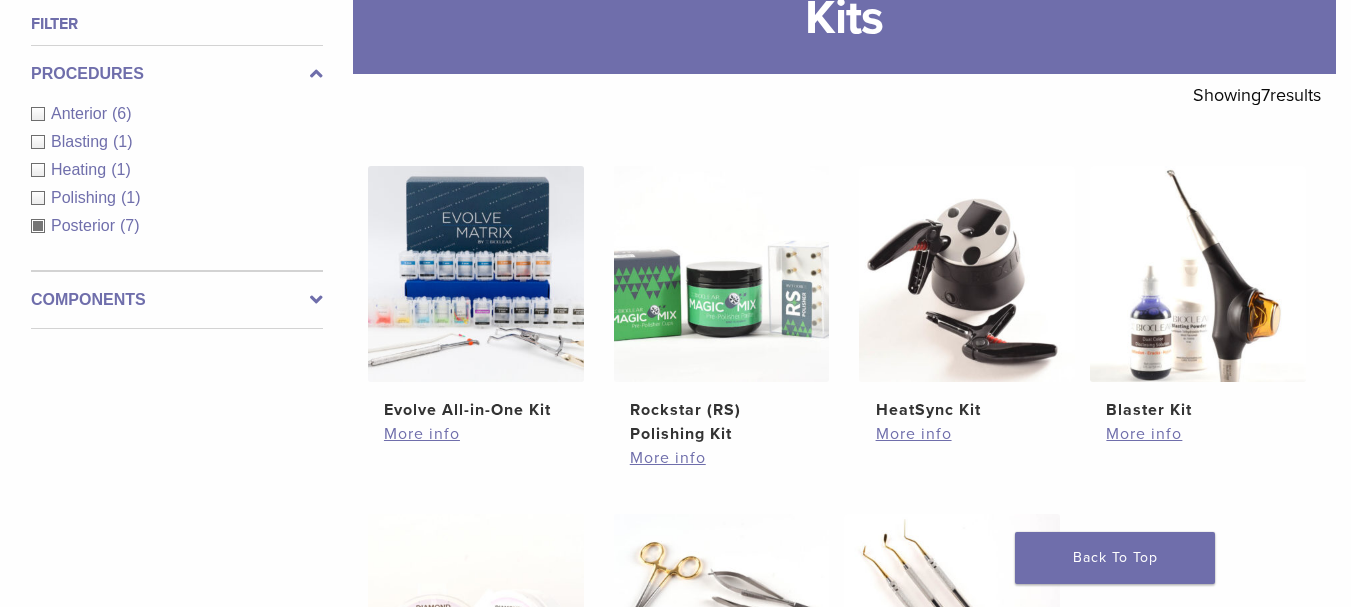 click on "Posterior (7)" at bounding box center [177, 226] 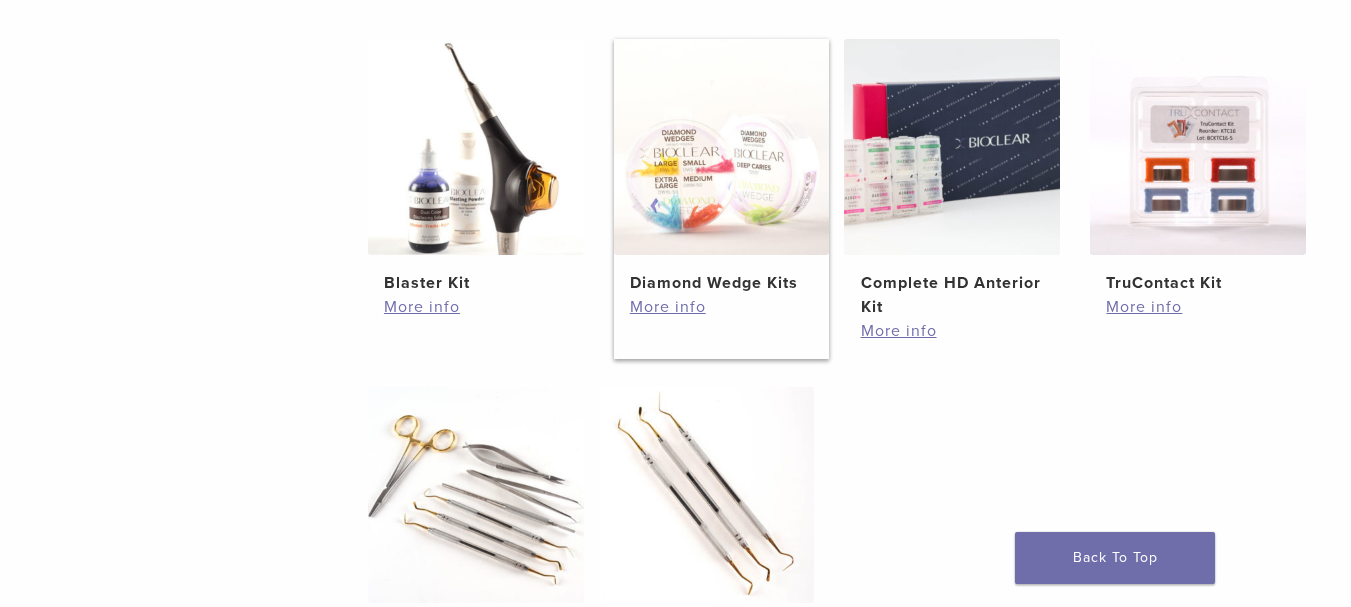 scroll, scrollTop: 800, scrollLeft: 0, axis: vertical 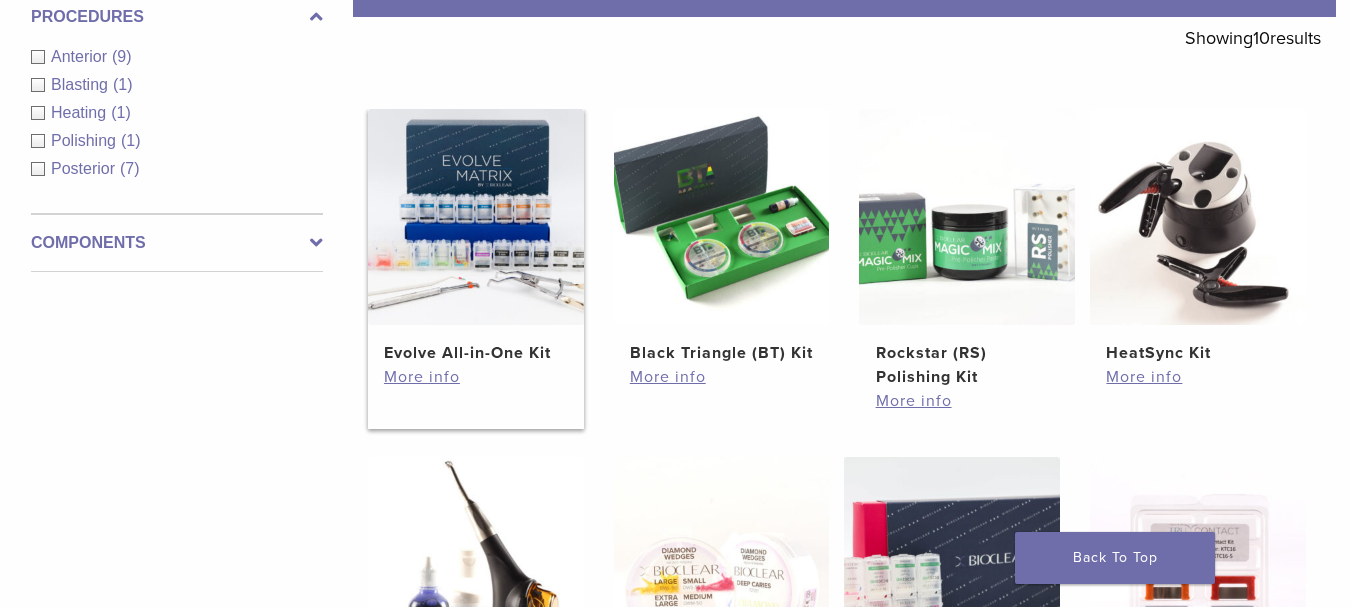 click at bounding box center (476, 217) 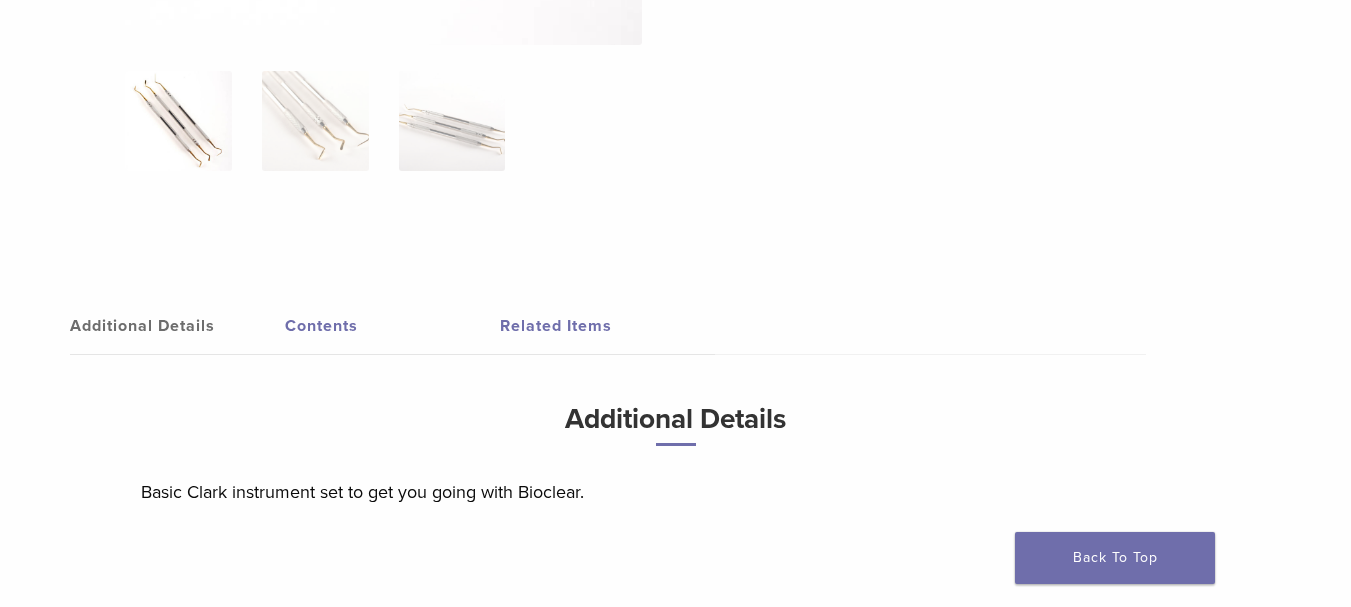scroll, scrollTop: 600, scrollLeft: 0, axis: vertical 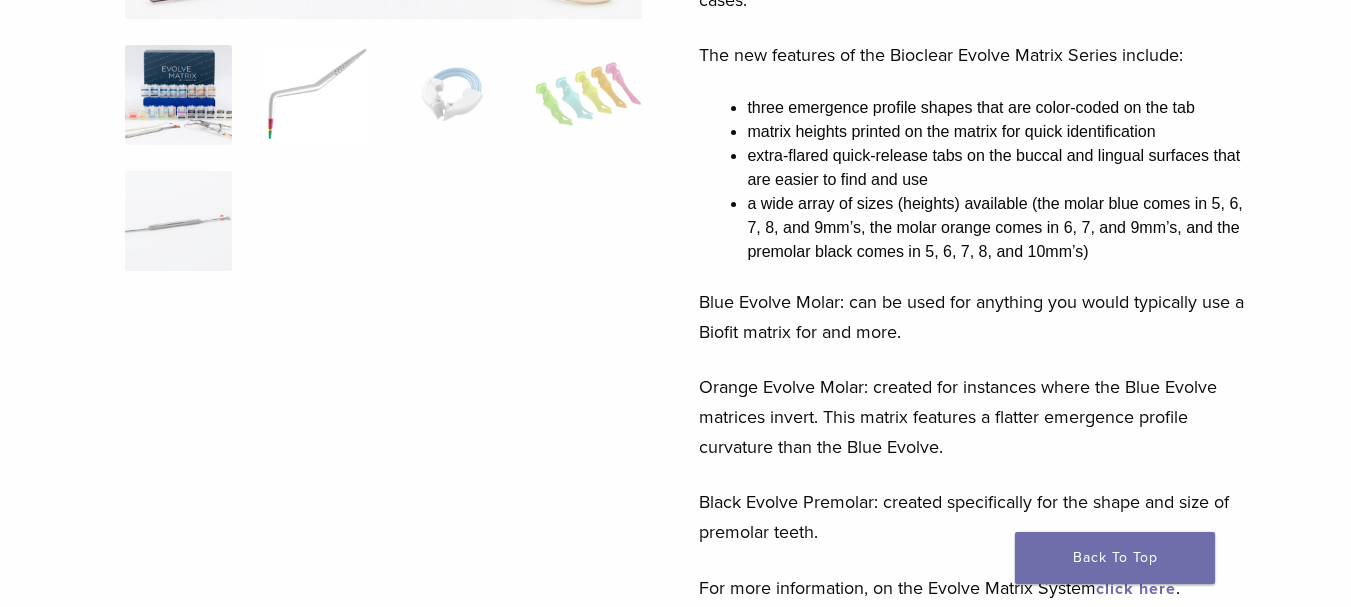 click at bounding box center [315, 95] 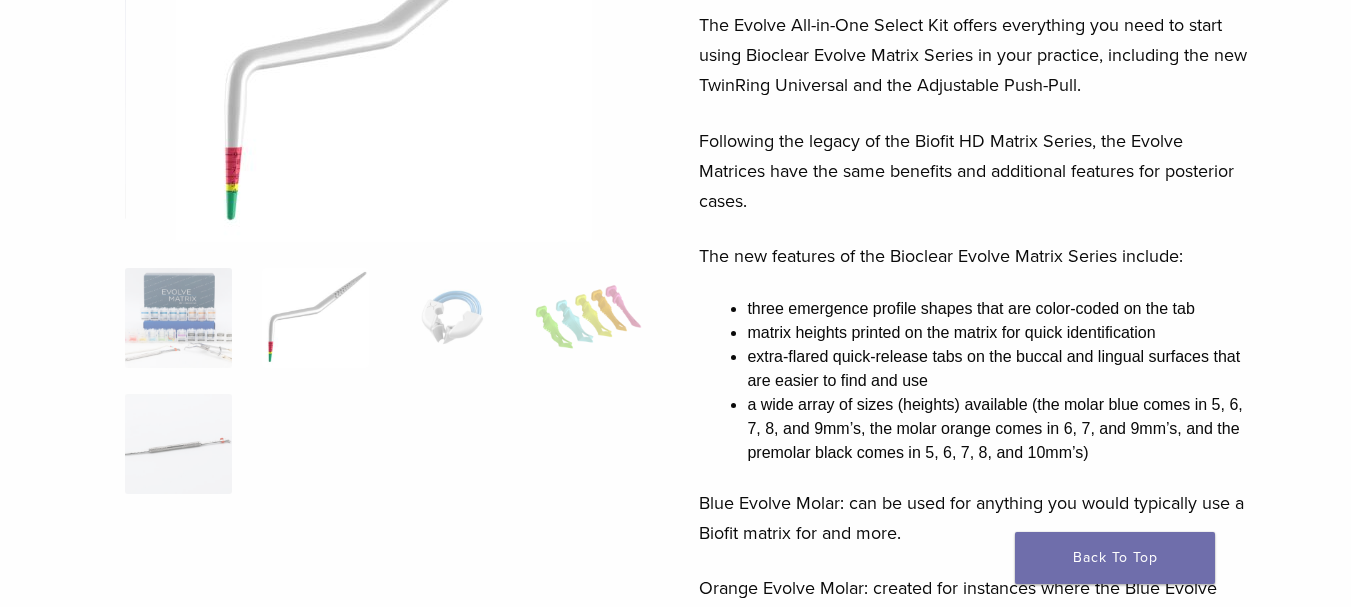 scroll, scrollTop: 300, scrollLeft: 0, axis: vertical 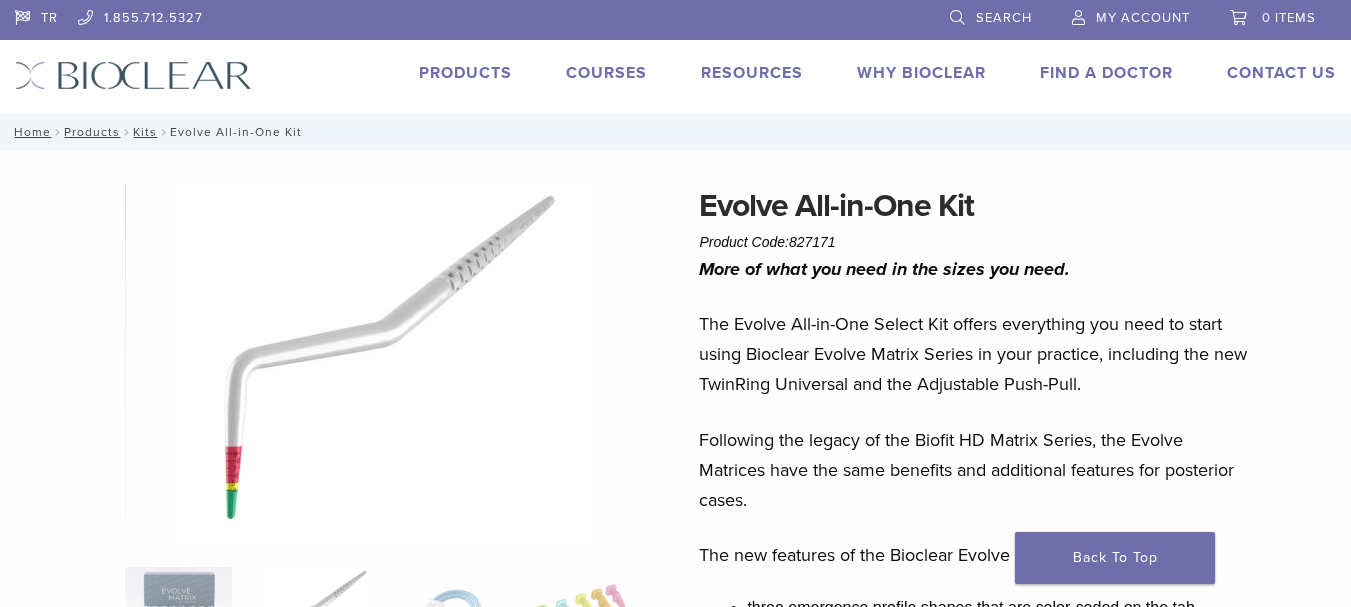 click on "Products" at bounding box center (465, 73) 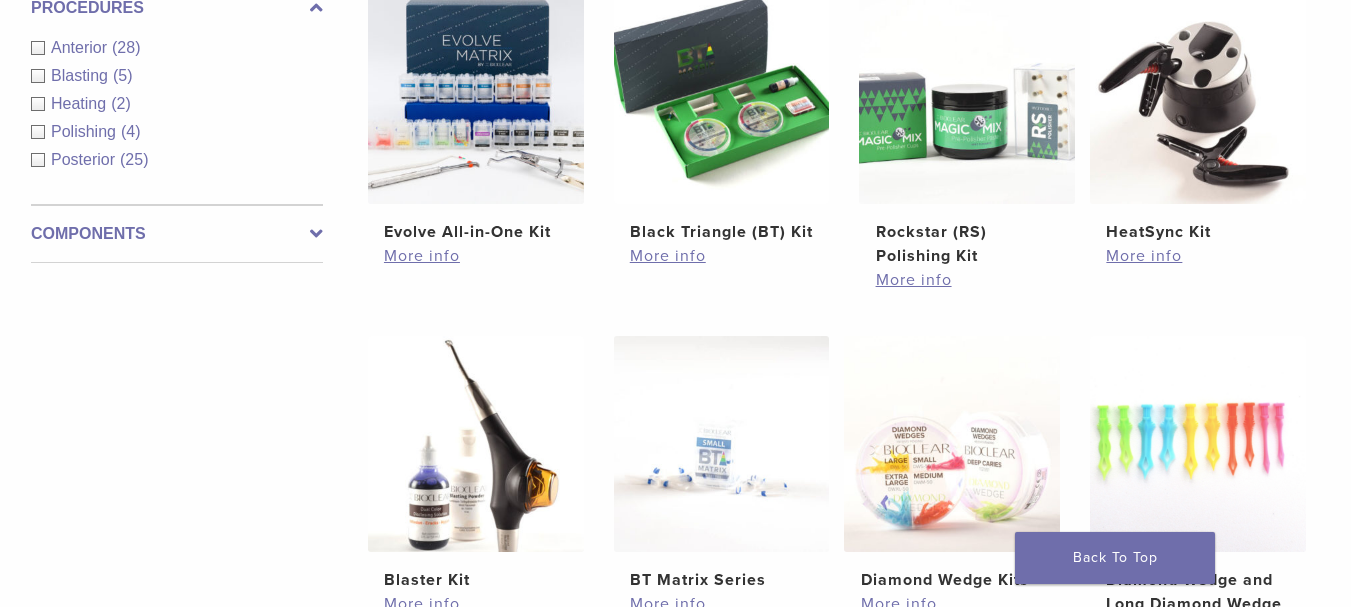 scroll, scrollTop: 800, scrollLeft: 0, axis: vertical 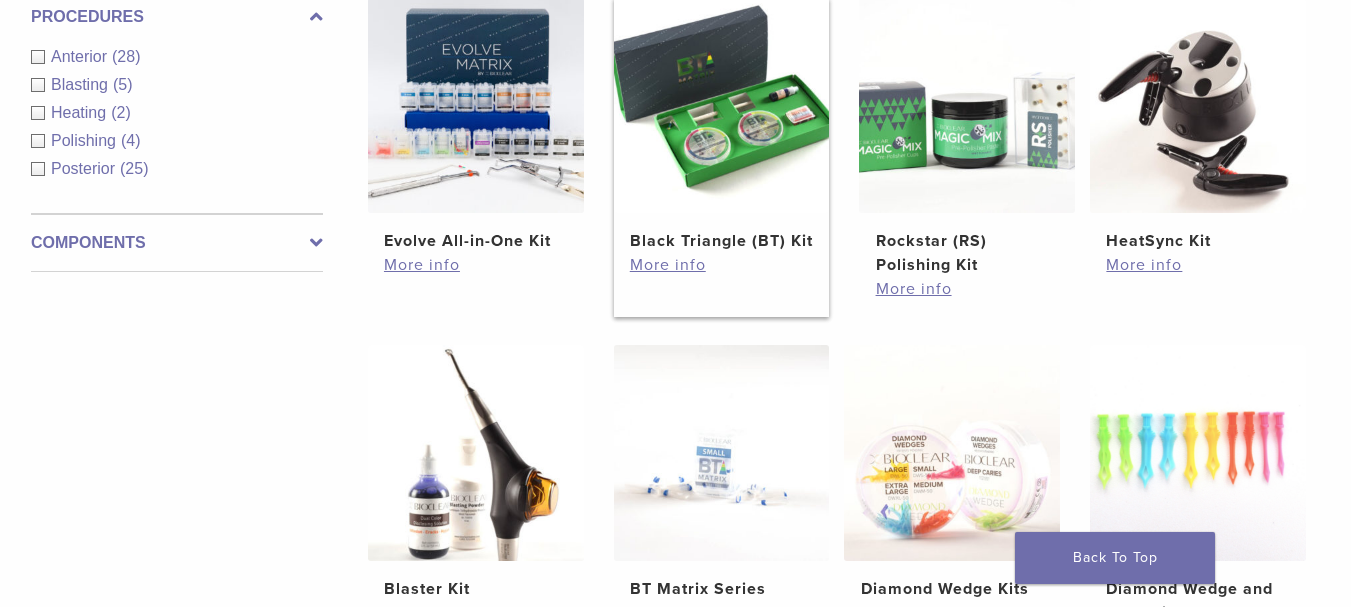 click at bounding box center [722, 106] 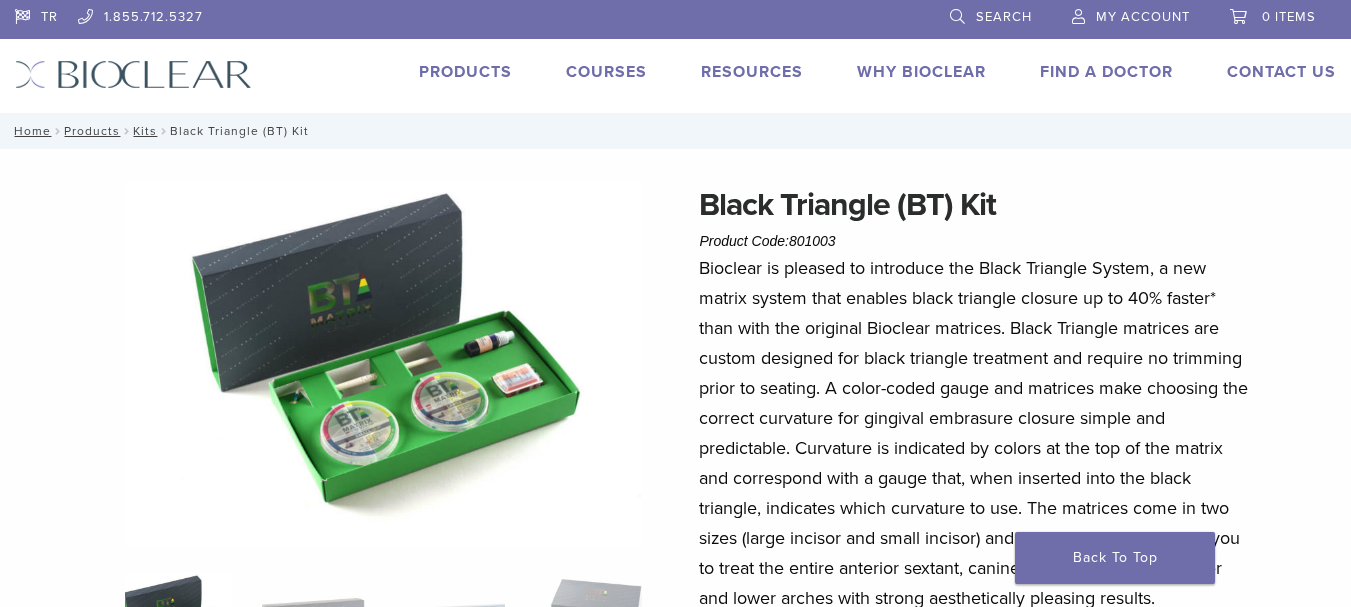 scroll, scrollTop: 400, scrollLeft: 0, axis: vertical 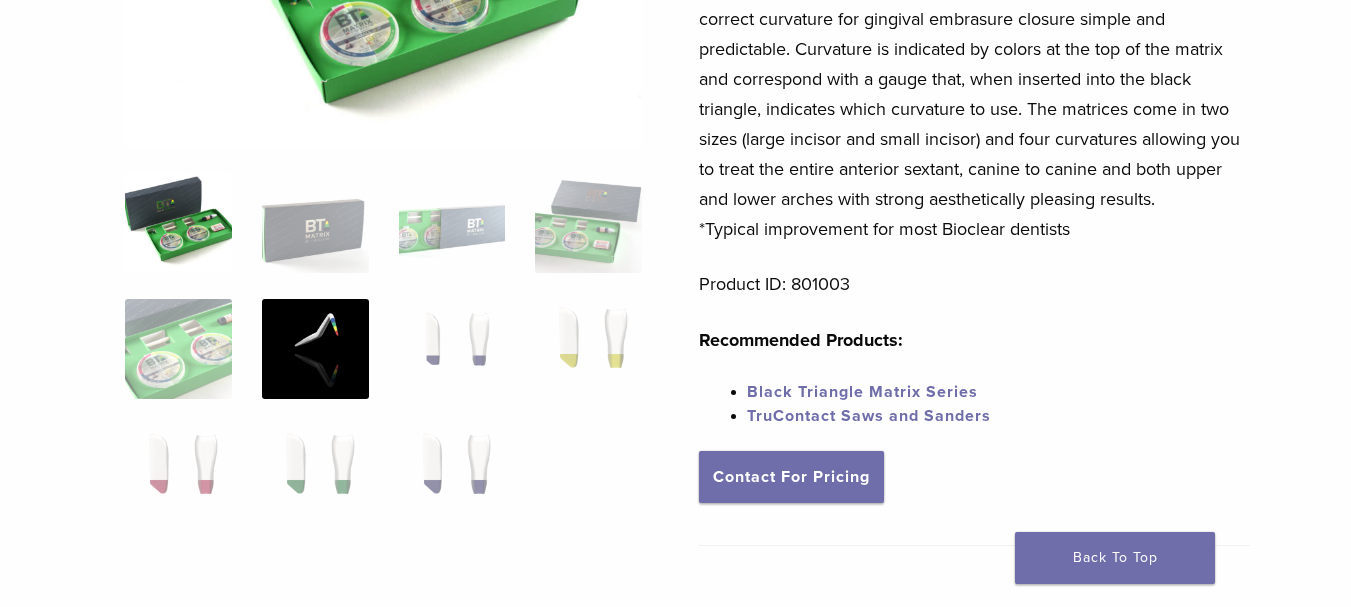 click at bounding box center [315, 349] 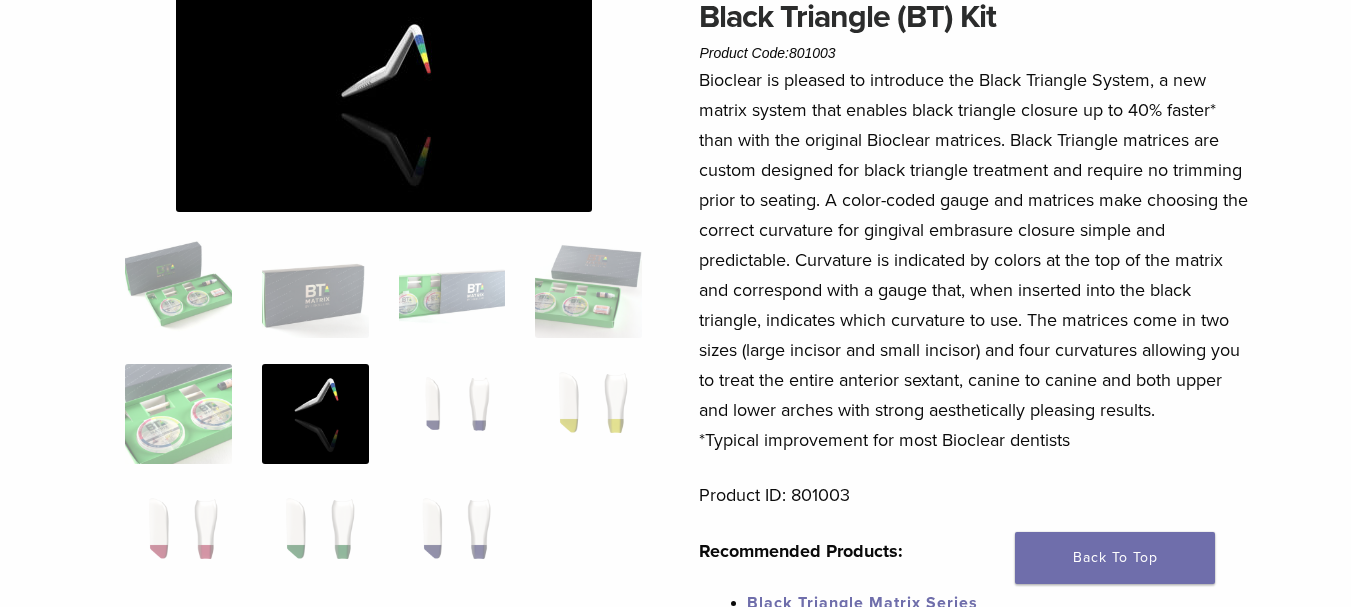 scroll, scrollTop: 0, scrollLeft: 0, axis: both 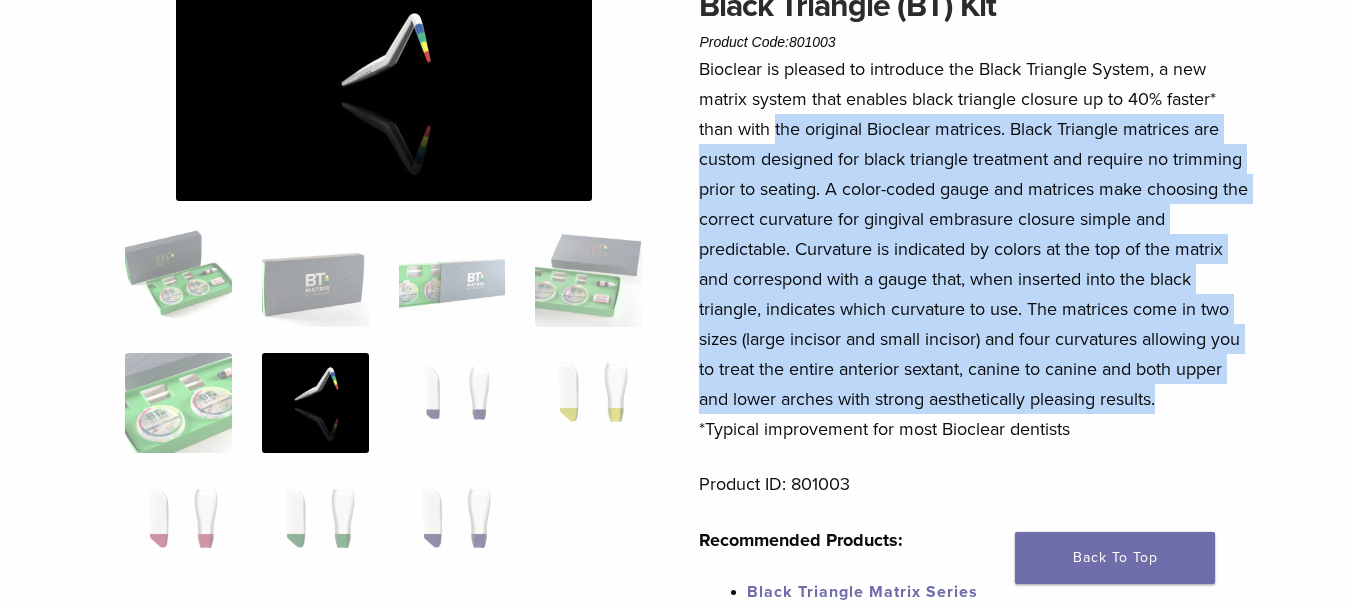drag, startPoint x: 774, startPoint y: 115, endPoint x: 1234, endPoint y: 399, distance: 540.60706 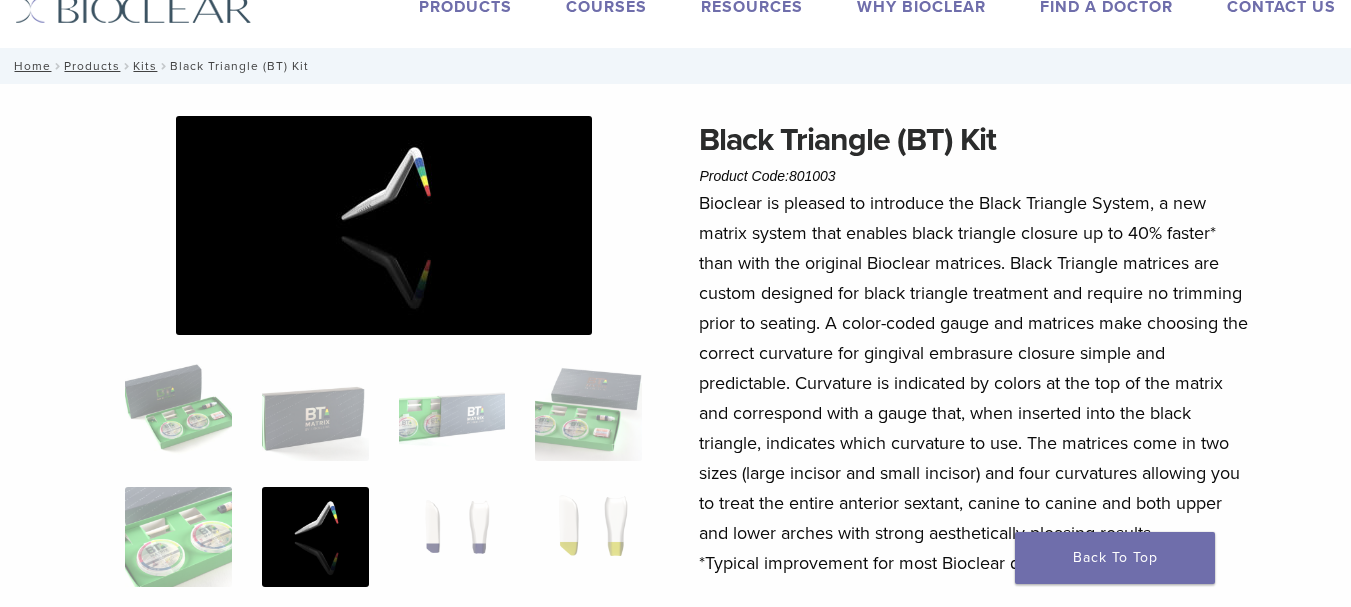 scroll, scrollTop: 100, scrollLeft: 0, axis: vertical 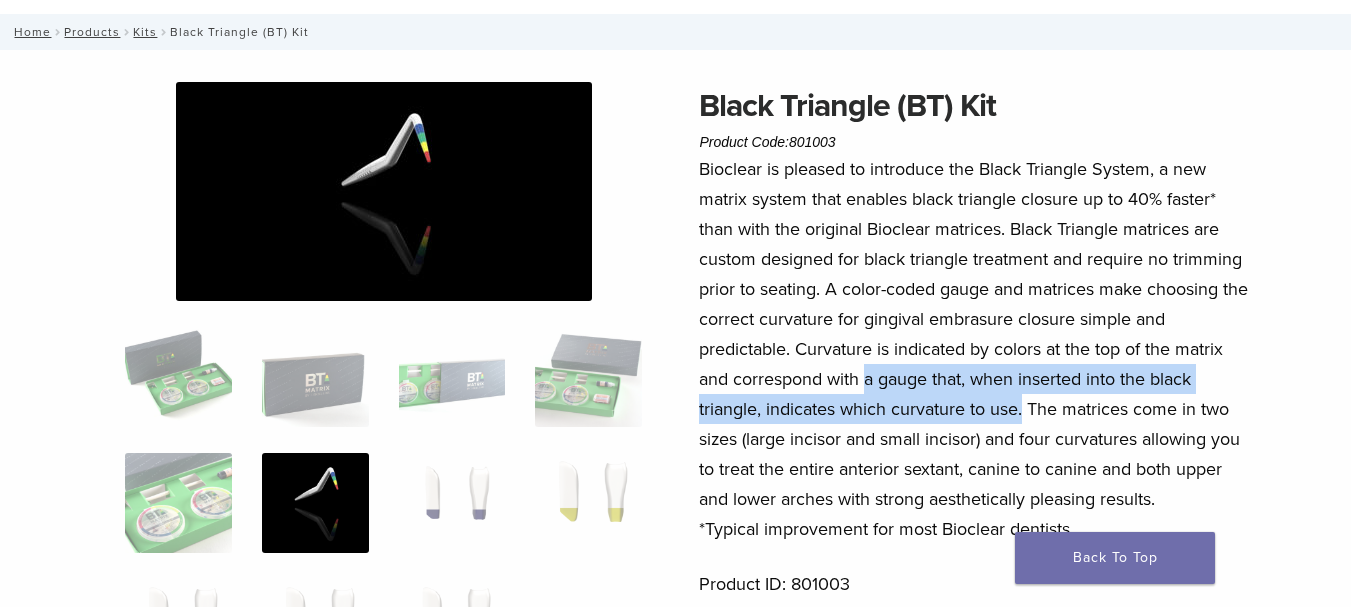 drag, startPoint x: 865, startPoint y: 381, endPoint x: 1025, endPoint y: 413, distance: 163.16862 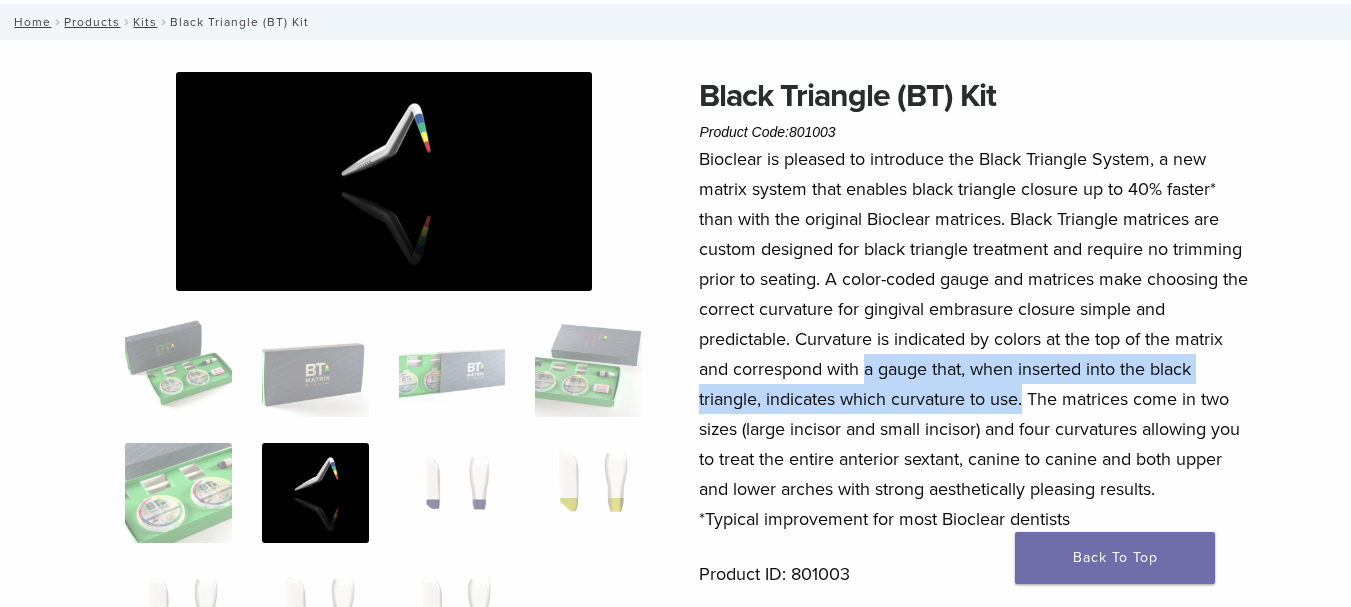 scroll, scrollTop: 122, scrollLeft: 0, axis: vertical 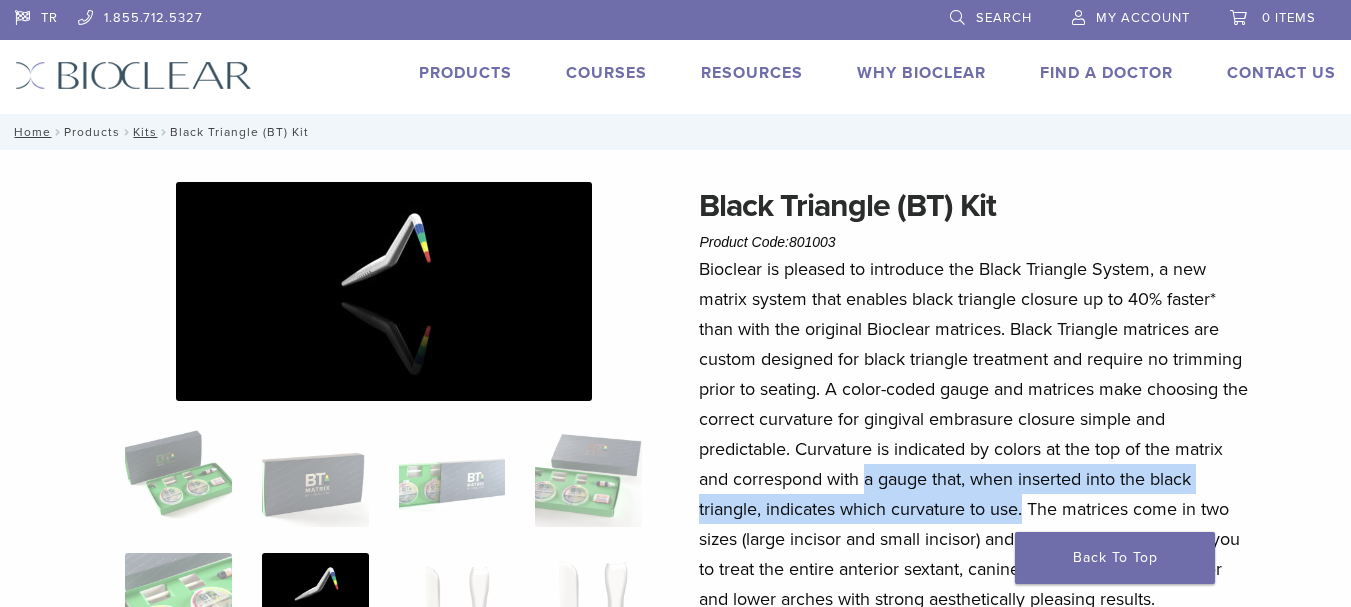 click on "Products" at bounding box center (92, 132) 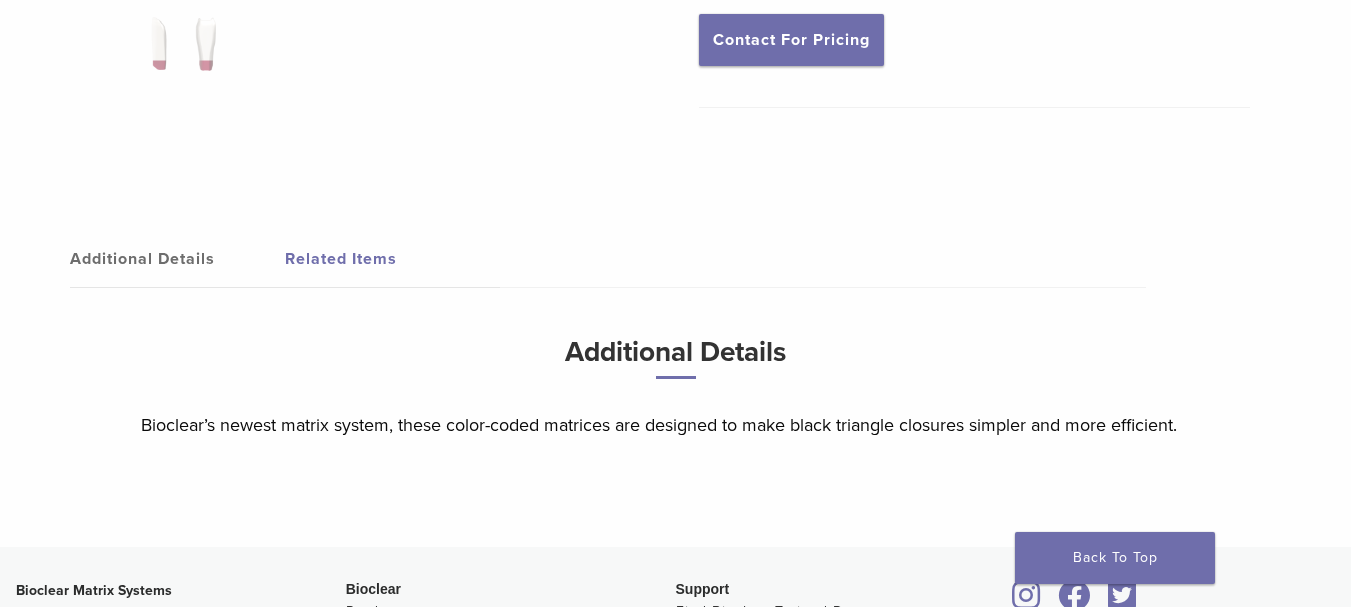 scroll, scrollTop: 800, scrollLeft: 0, axis: vertical 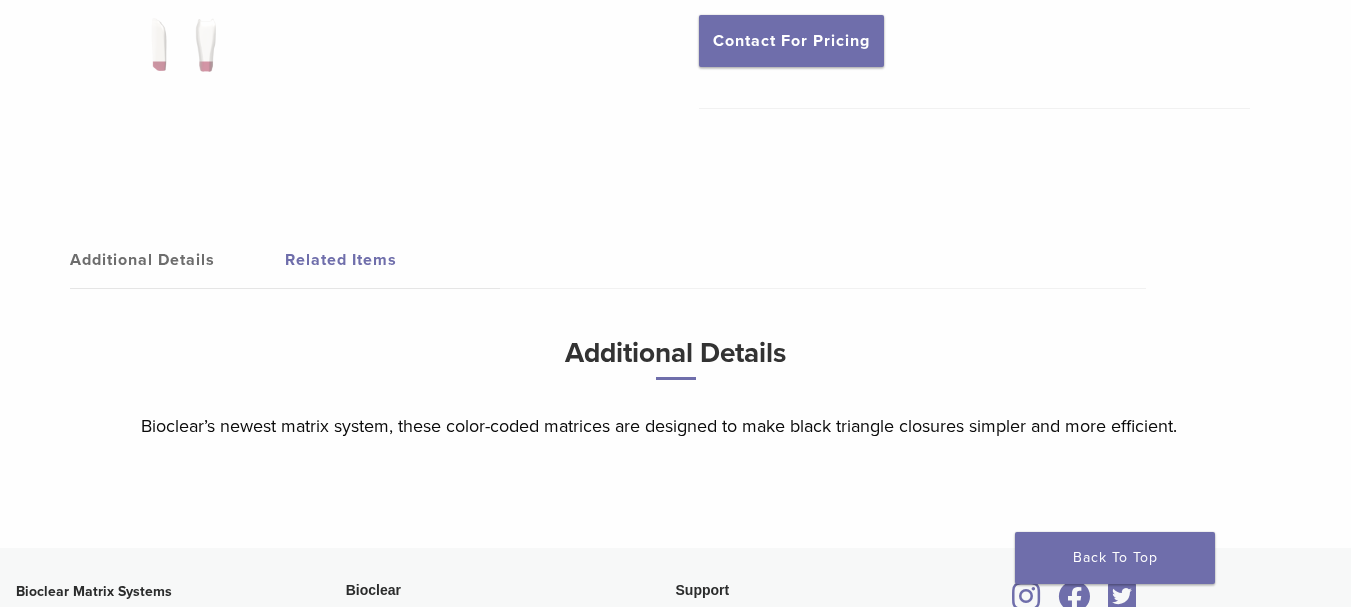 click on "Additional Details" at bounding box center [177, 260] 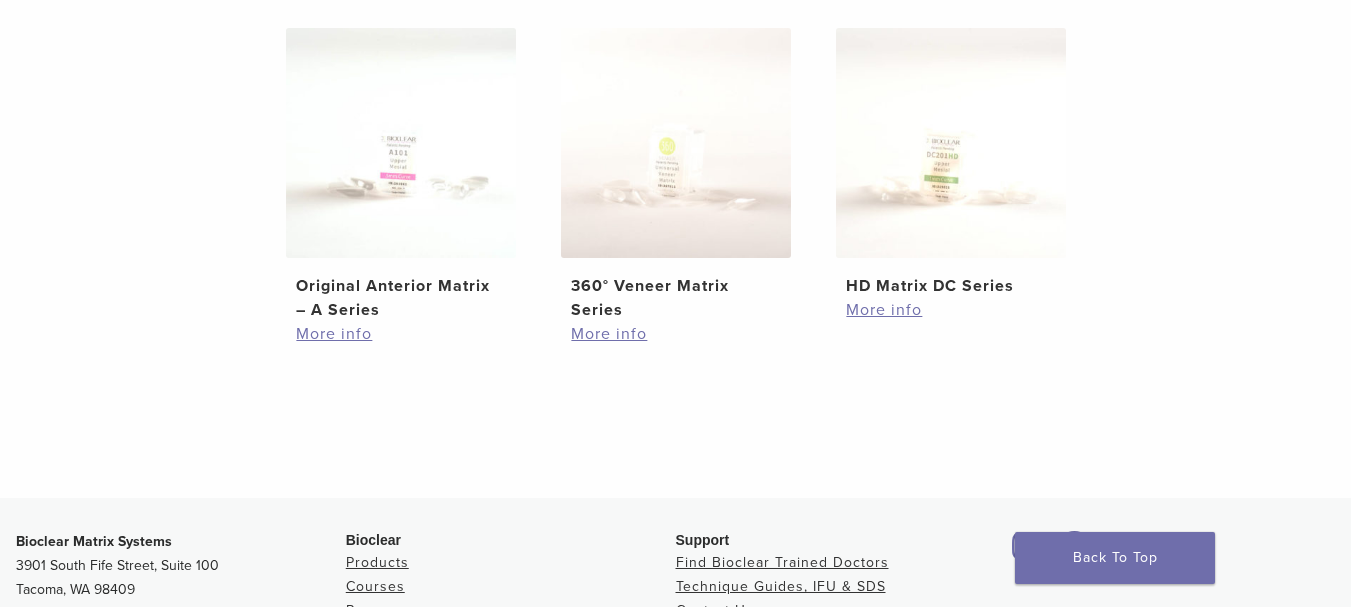 scroll, scrollTop: 1569, scrollLeft: 0, axis: vertical 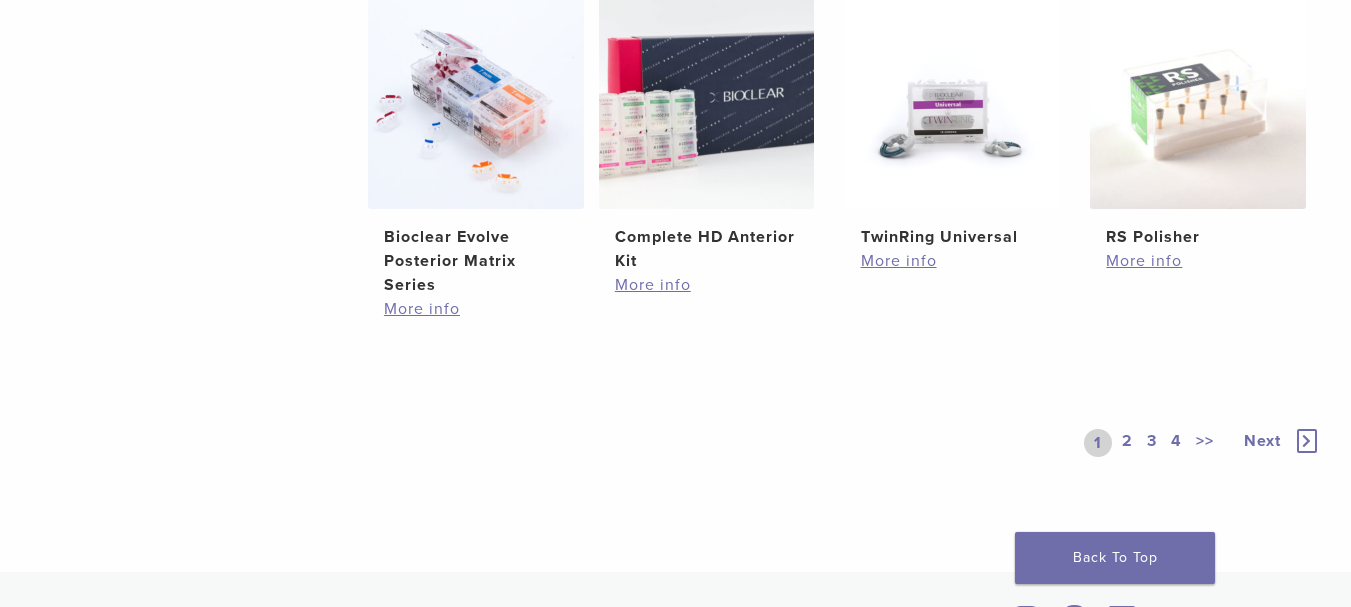click on "2" at bounding box center [1127, 443] 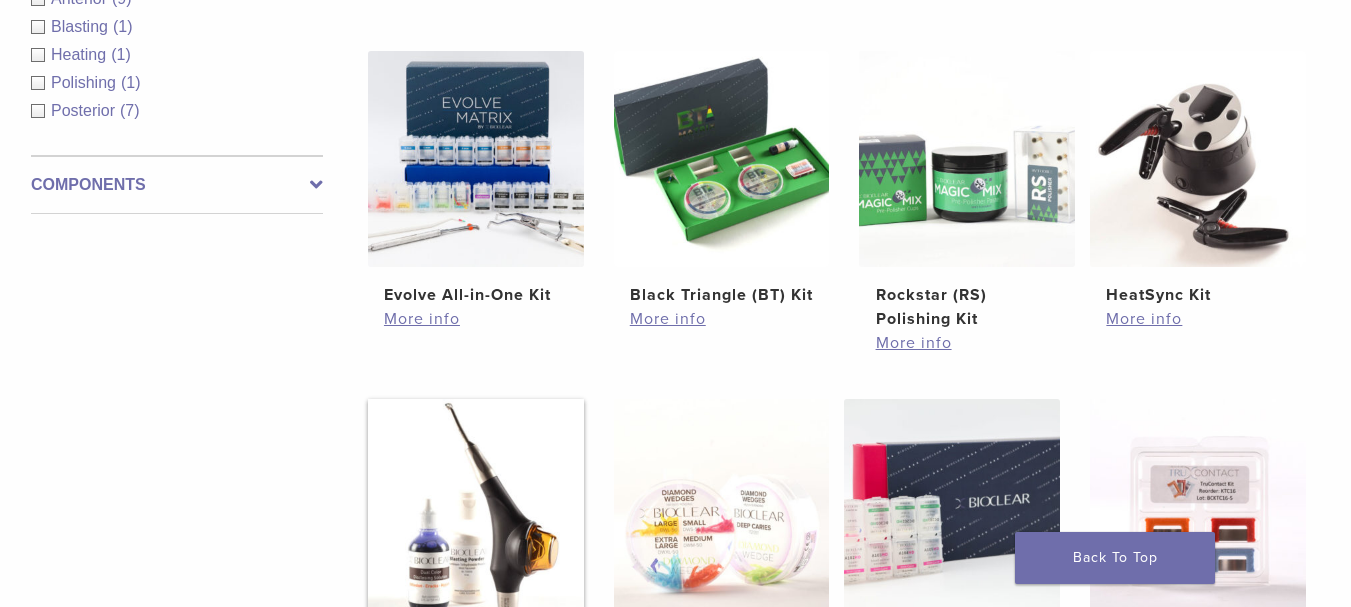 scroll, scrollTop: 900, scrollLeft: 0, axis: vertical 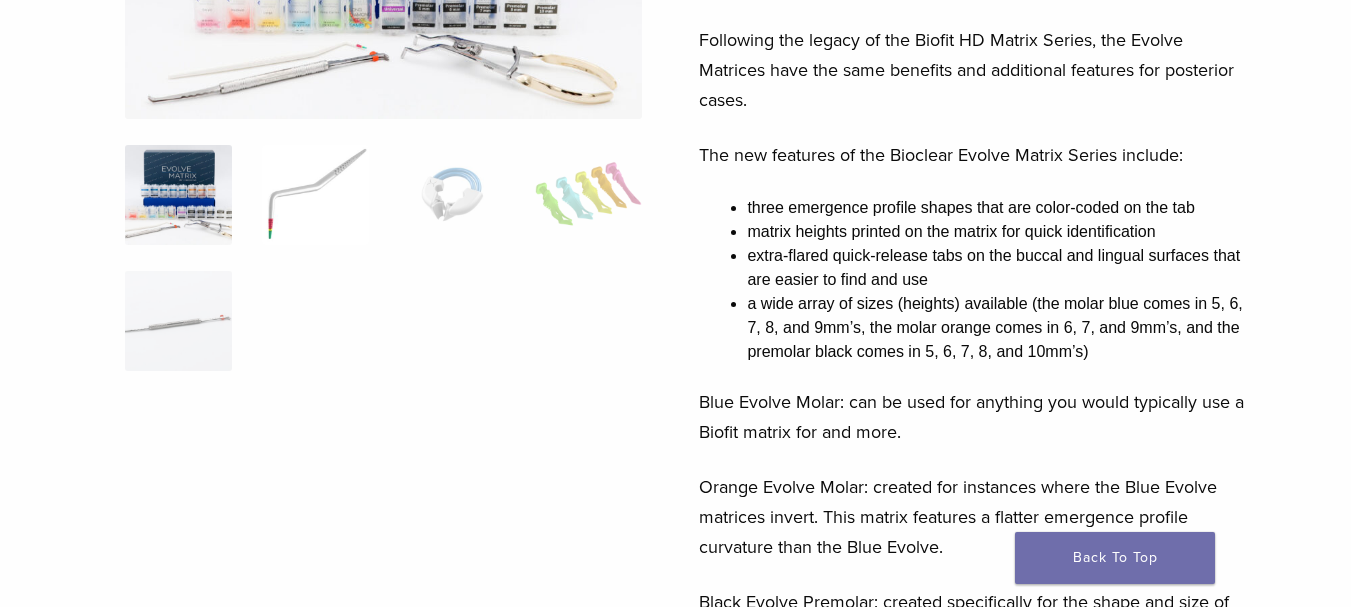 click at bounding box center (315, 195) 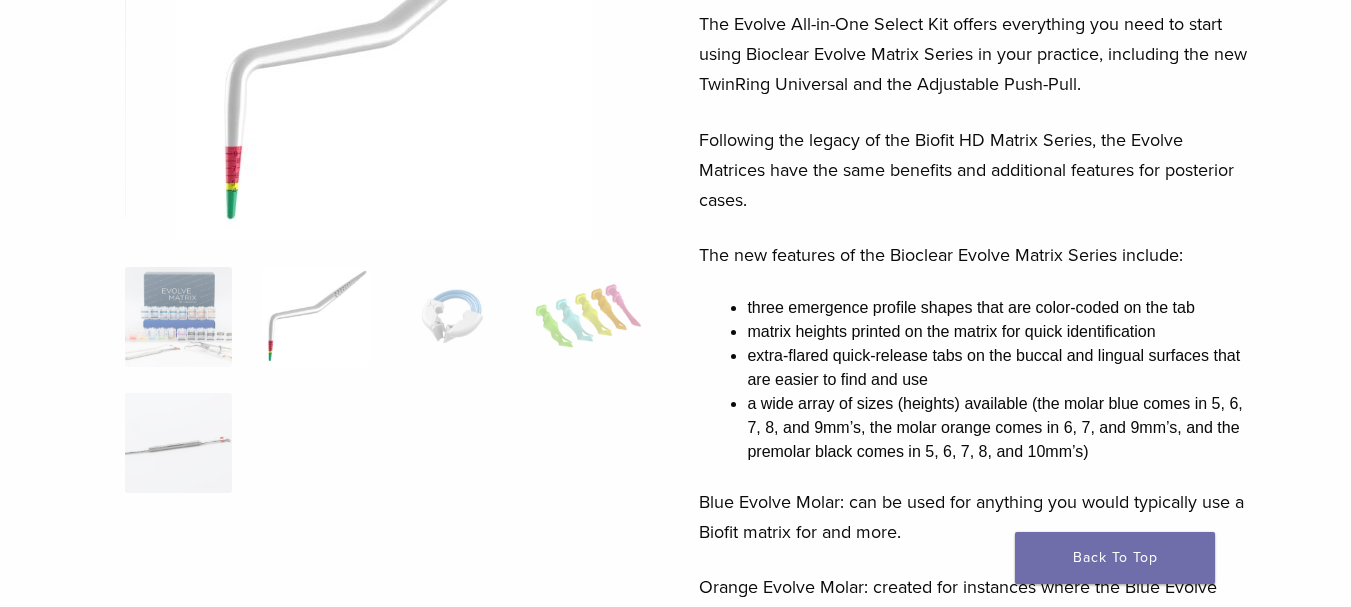 scroll, scrollTop: 400, scrollLeft: 0, axis: vertical 